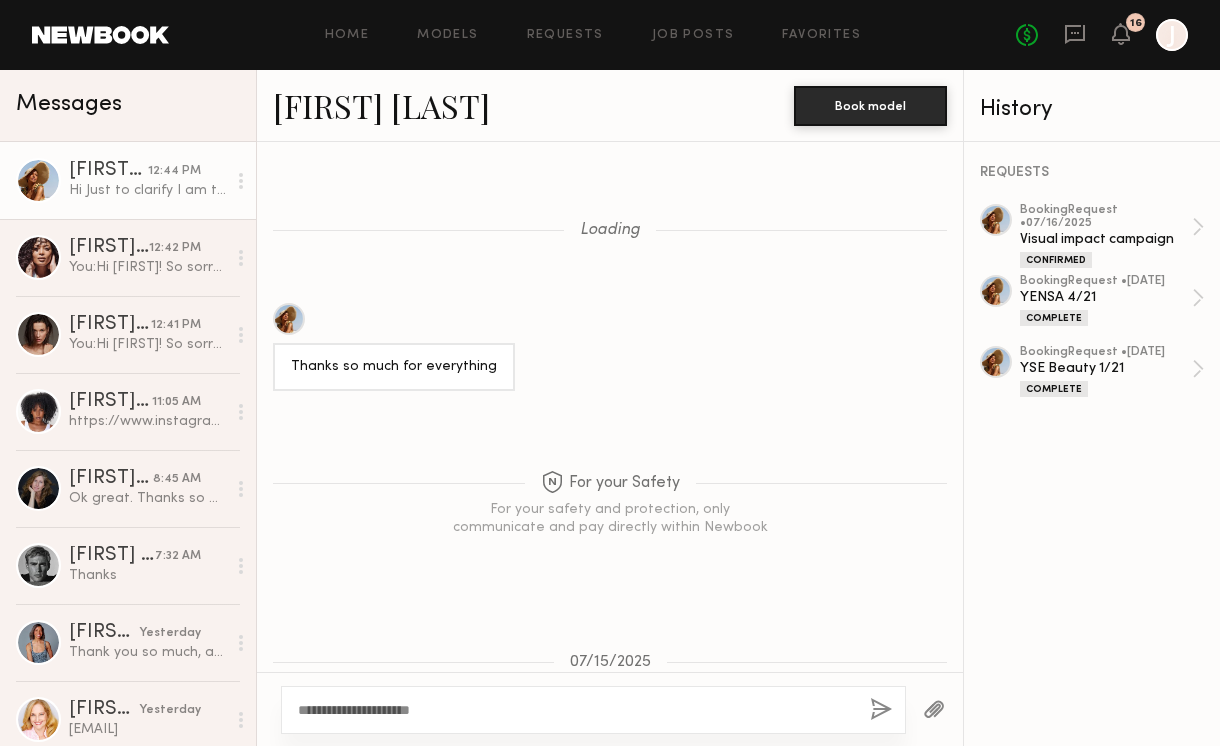 scroll, scrollTop: 0, scrollLeft: 0, axis: both 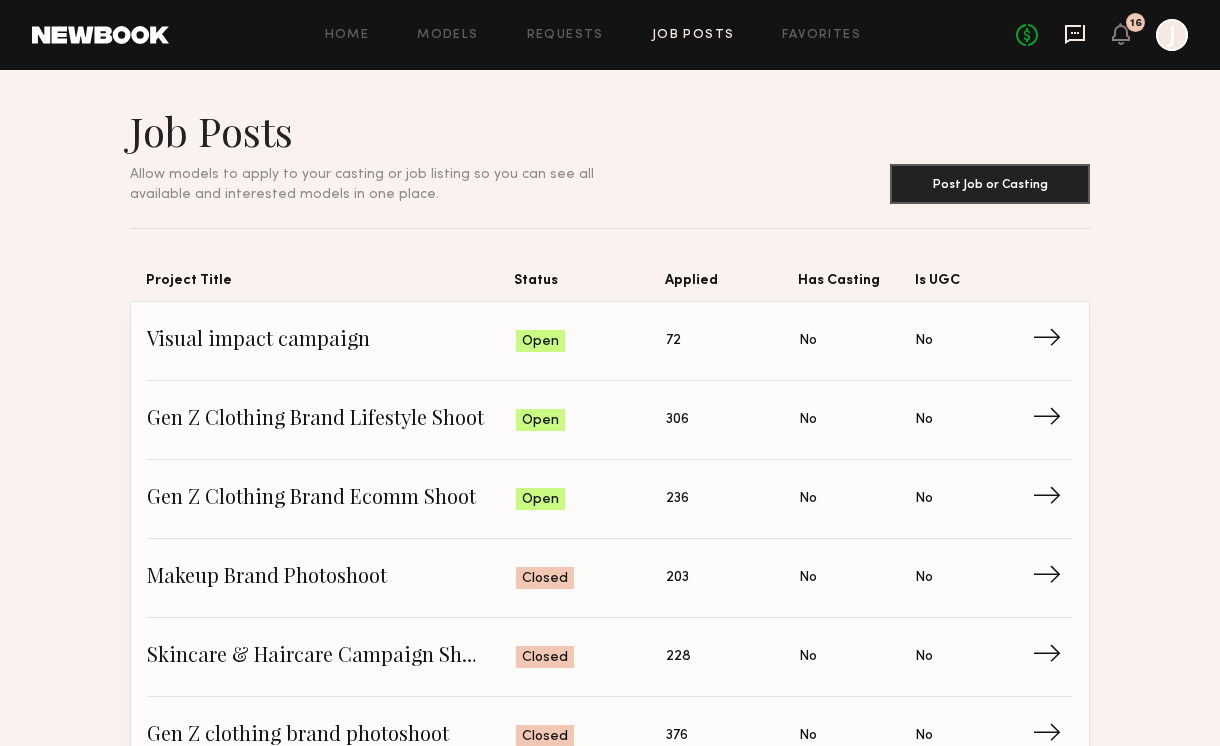 click 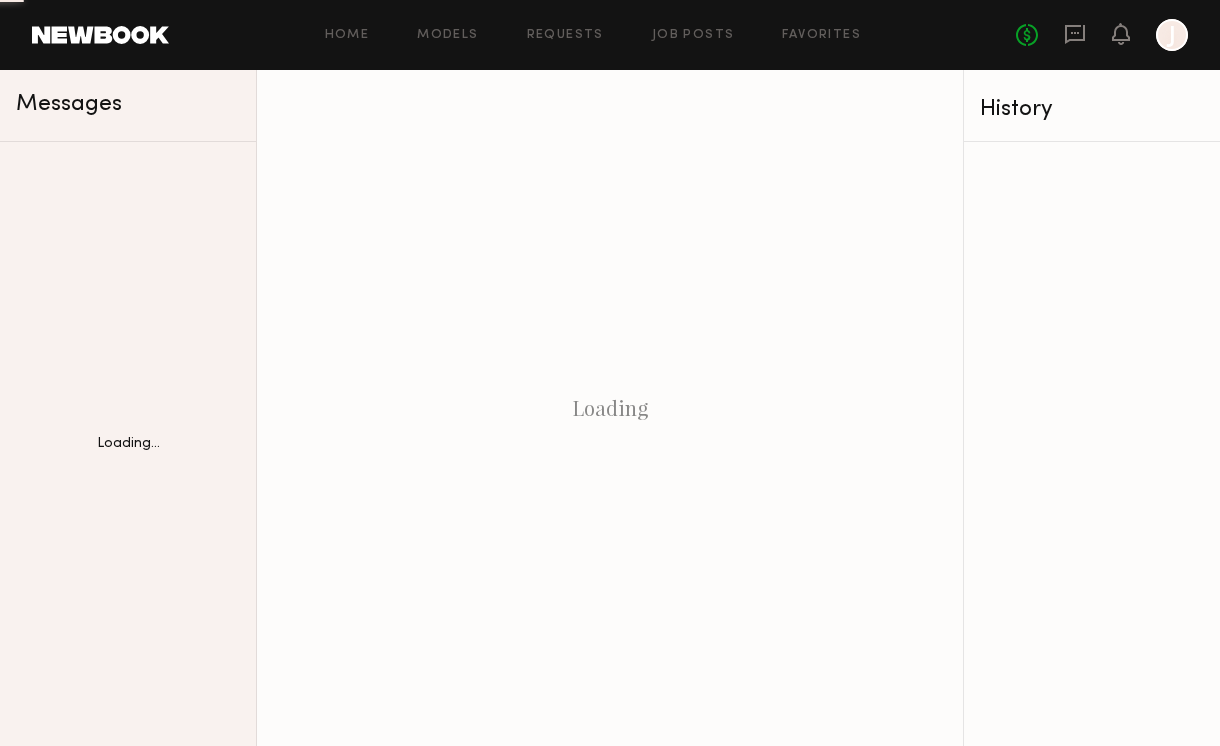 scroll, scrollTop: 0, scrollLeft: 0, axis: both 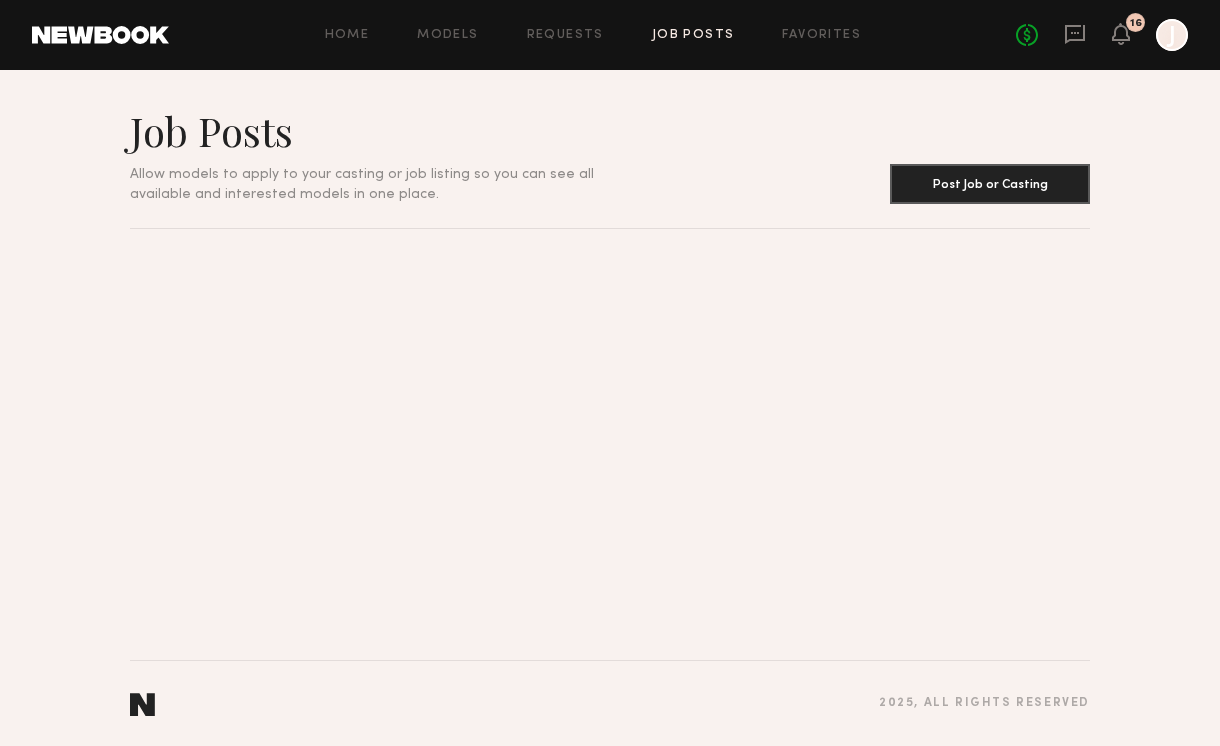 click 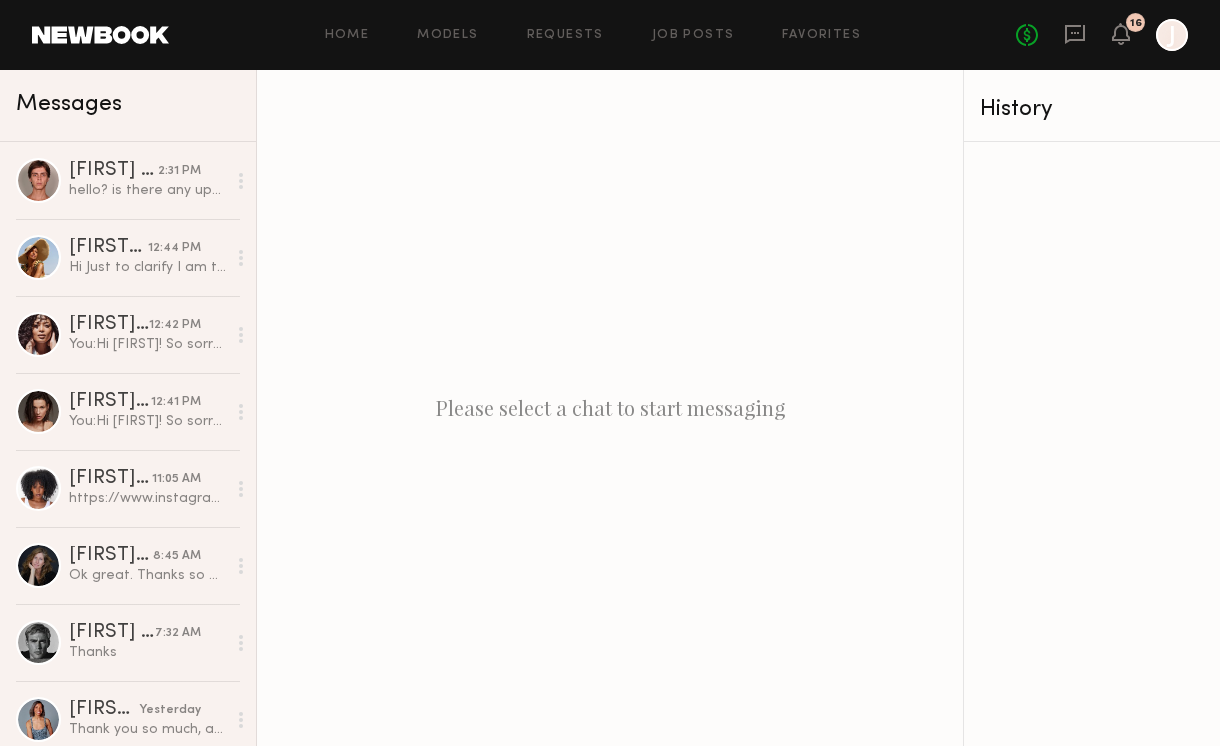 click on "No fees up to $5,000 16 J" 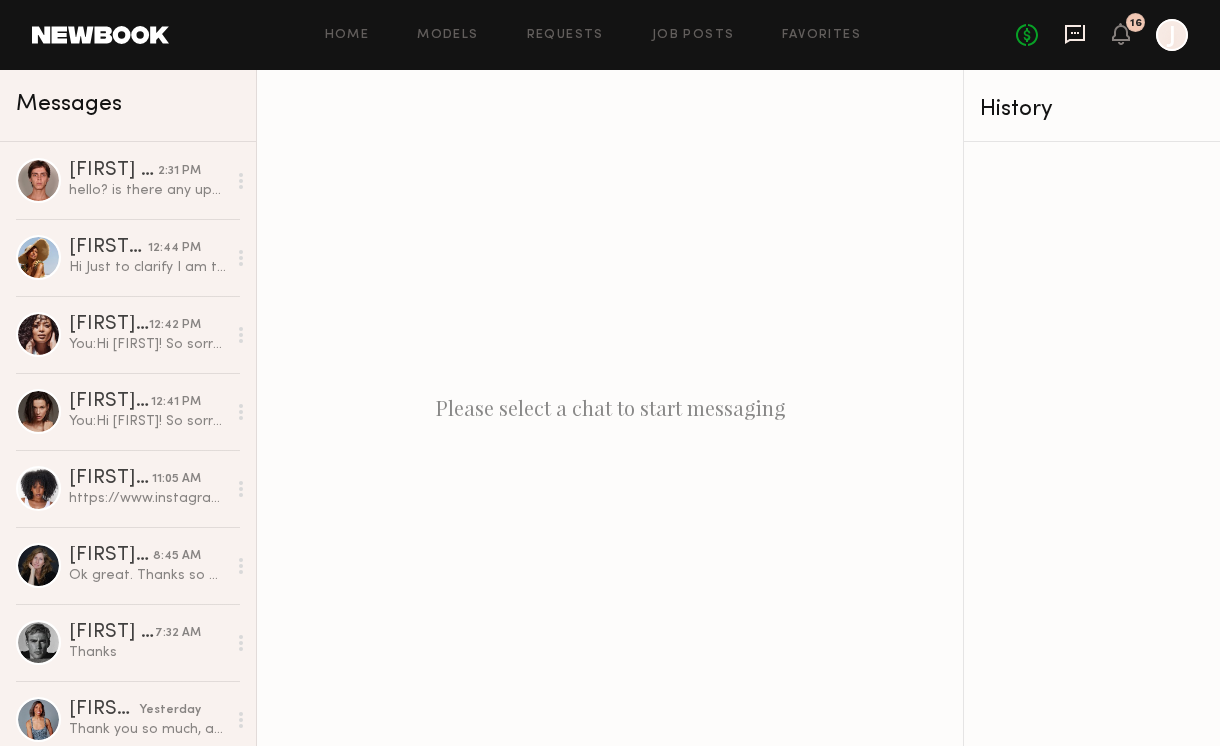 click 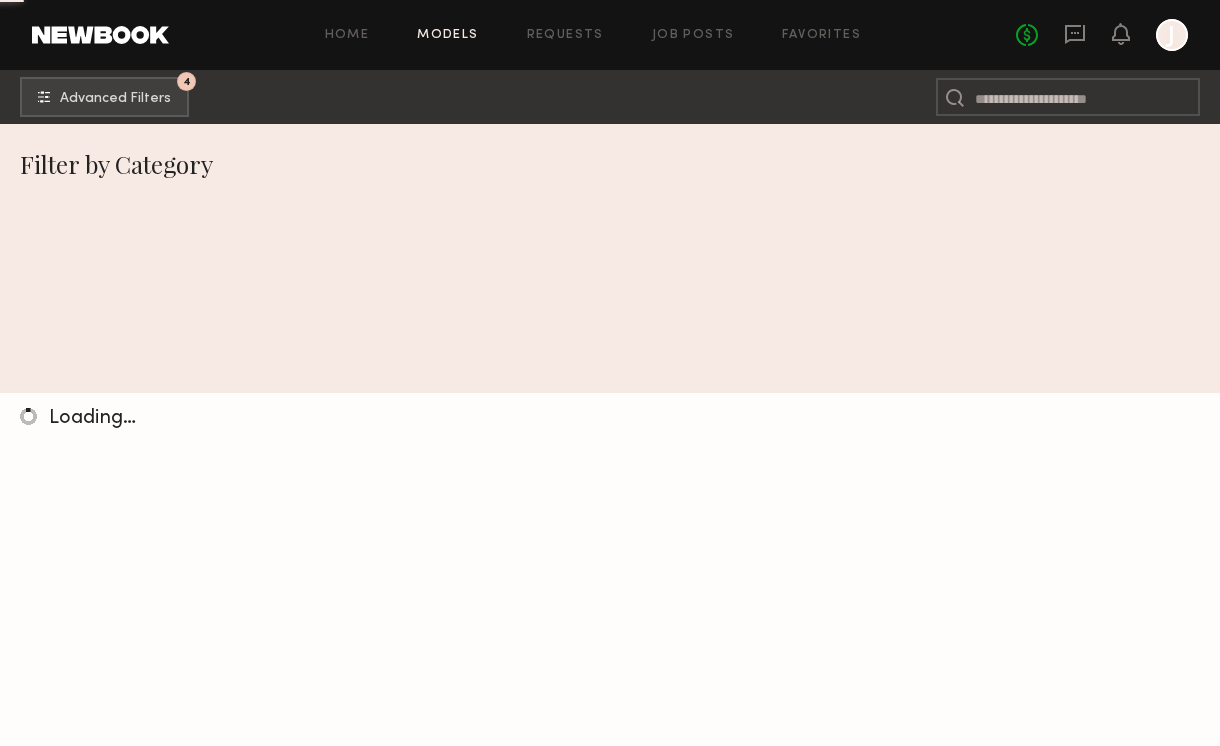 scroll, scrollTop: 0, scrollLeft: 0, axis: both 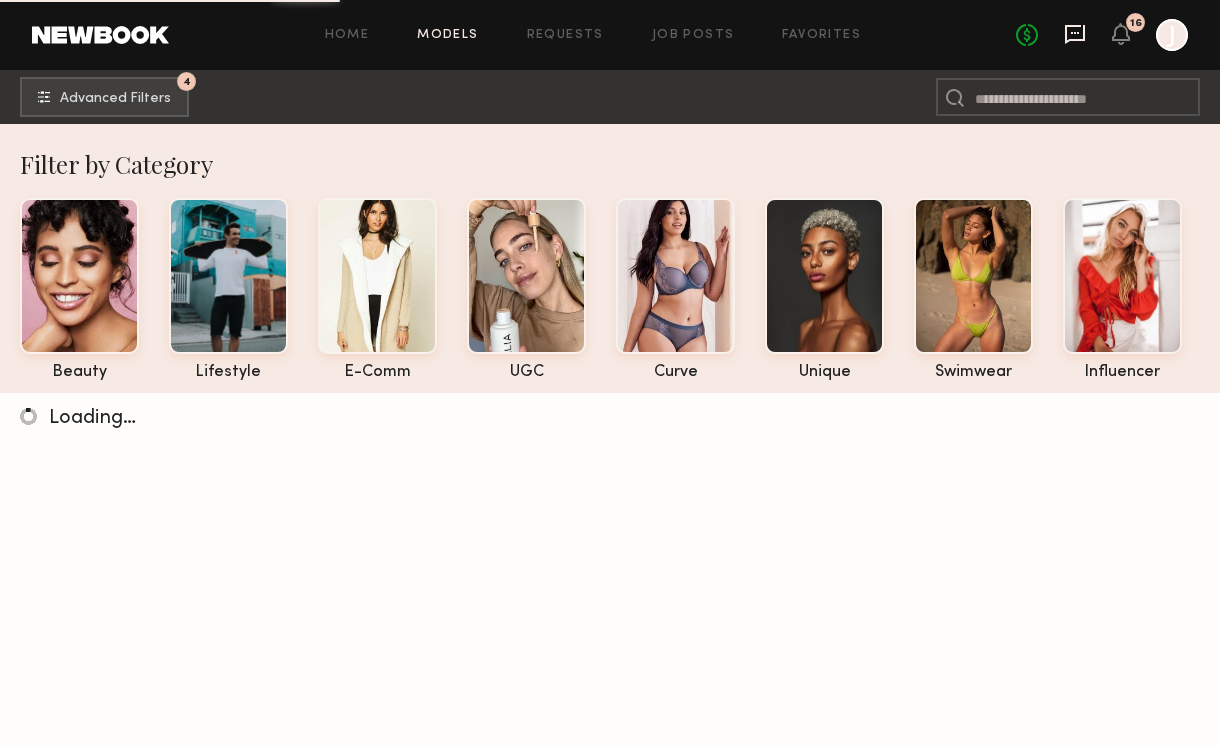 click 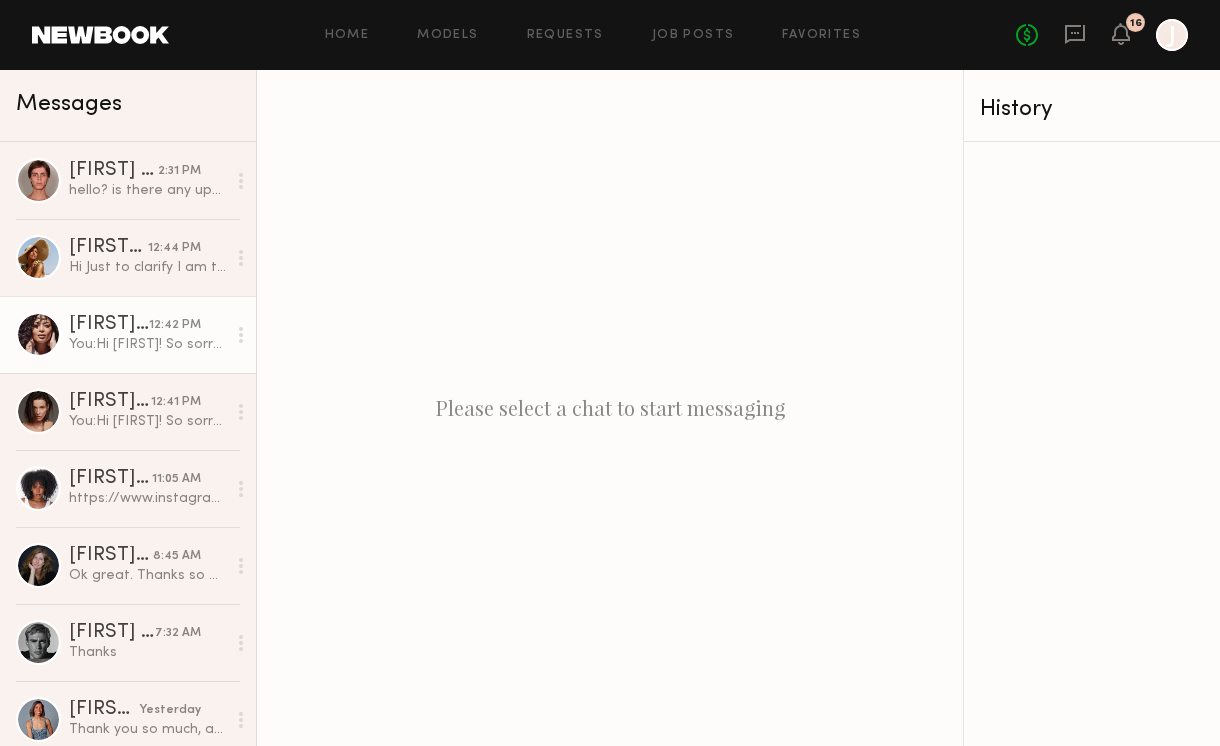 click on "[FIRST] [LAST]" 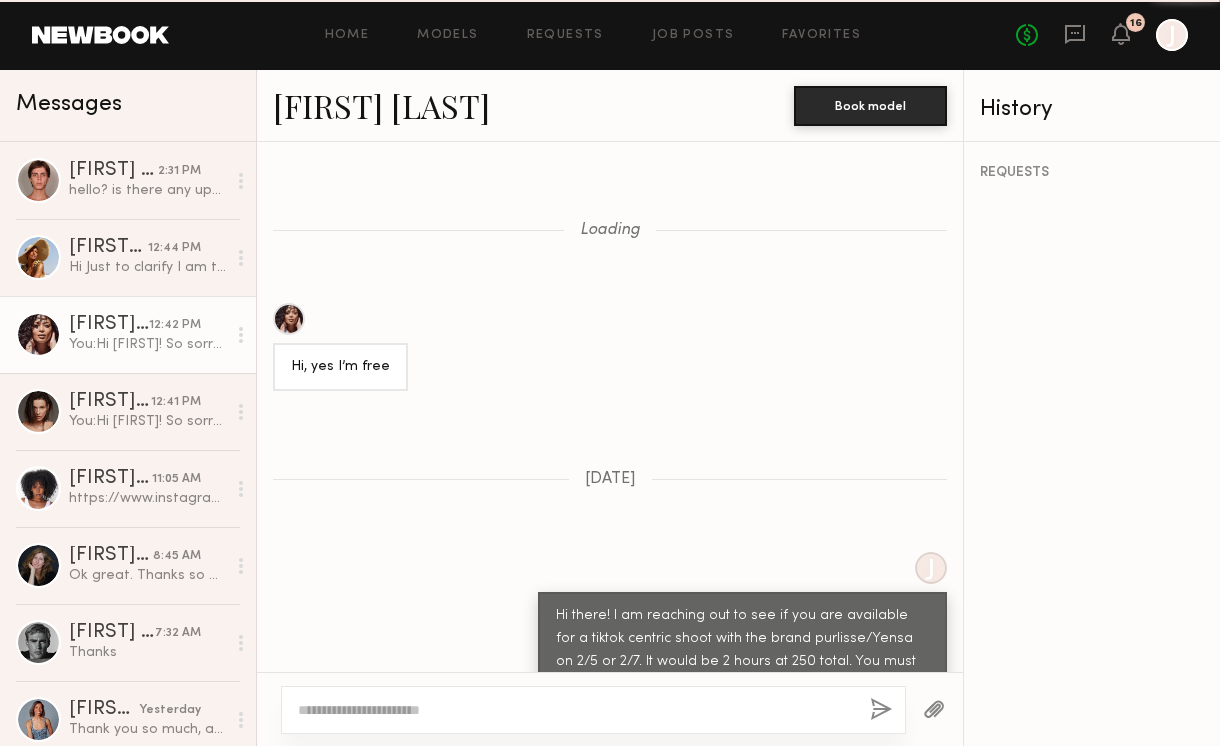 scroll, scrollTop: 3056, scrollLeft: 0, axis: vertical 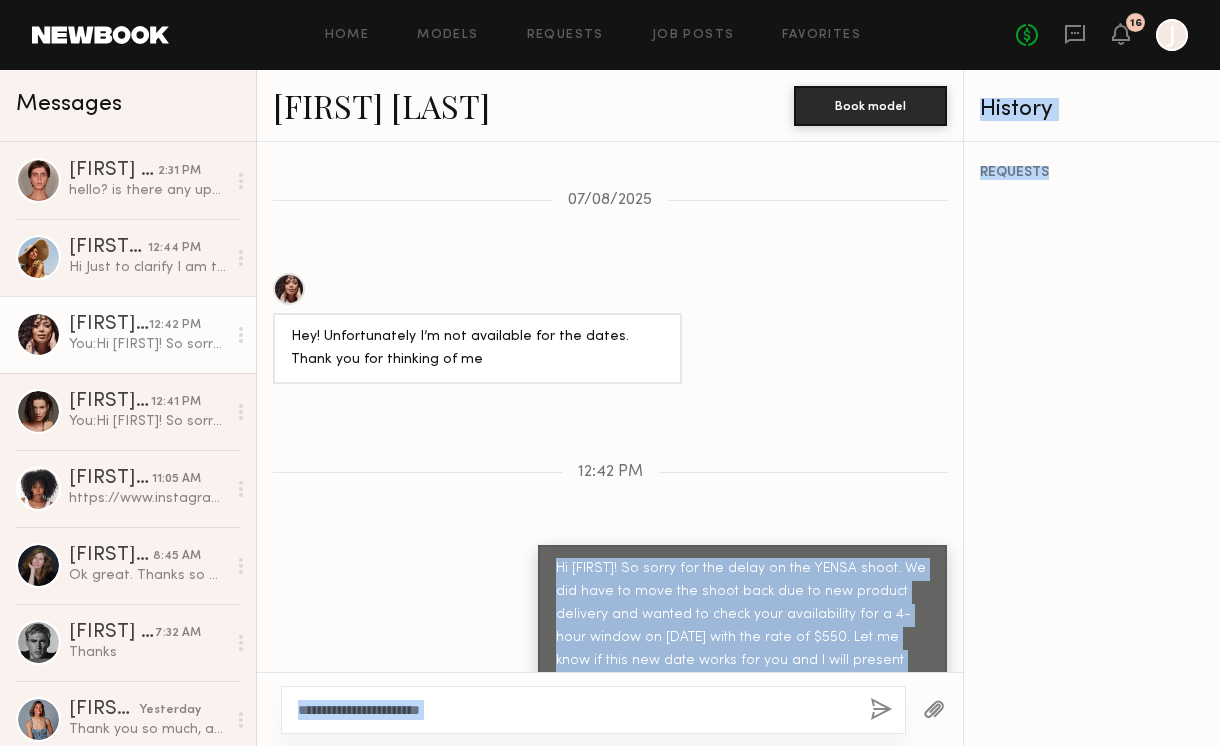 drag, startPoint x: 556, startPoint y: 538, endPoint x: 963, endPoint y: 634, distance: 418.16864 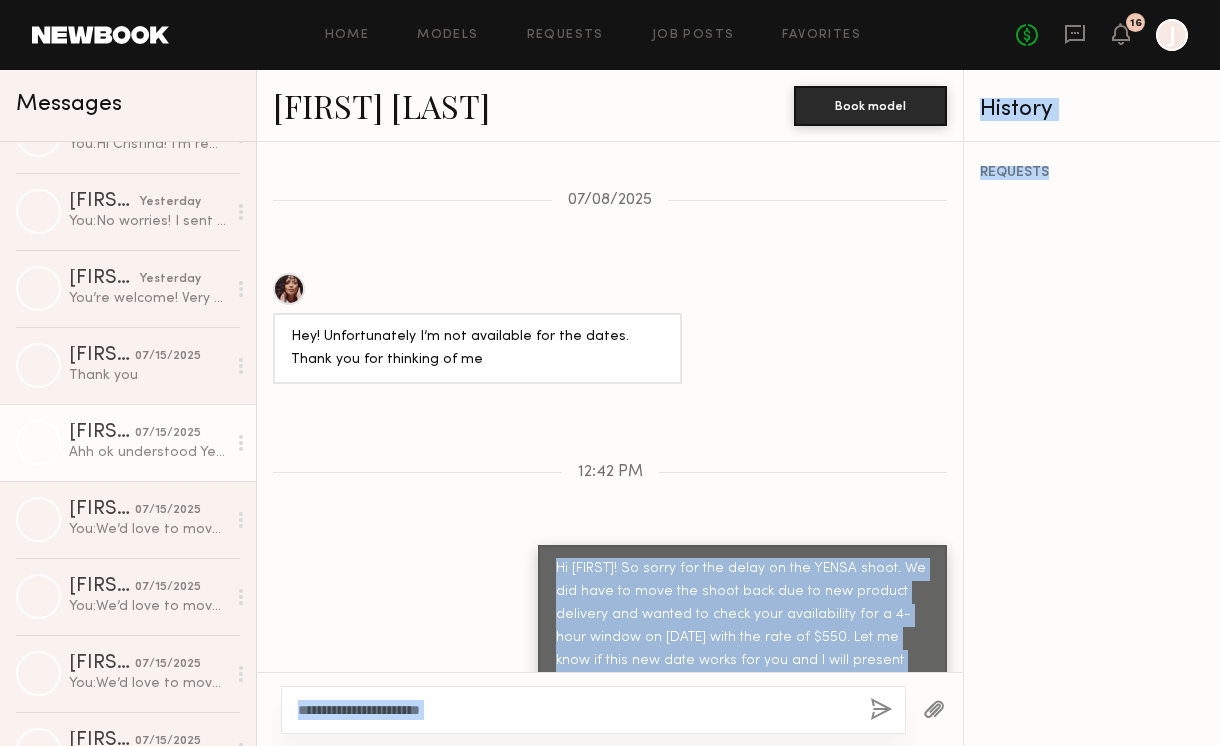 scroll, scrollTop: 1514, scrollLeft: 0, axis: vertical 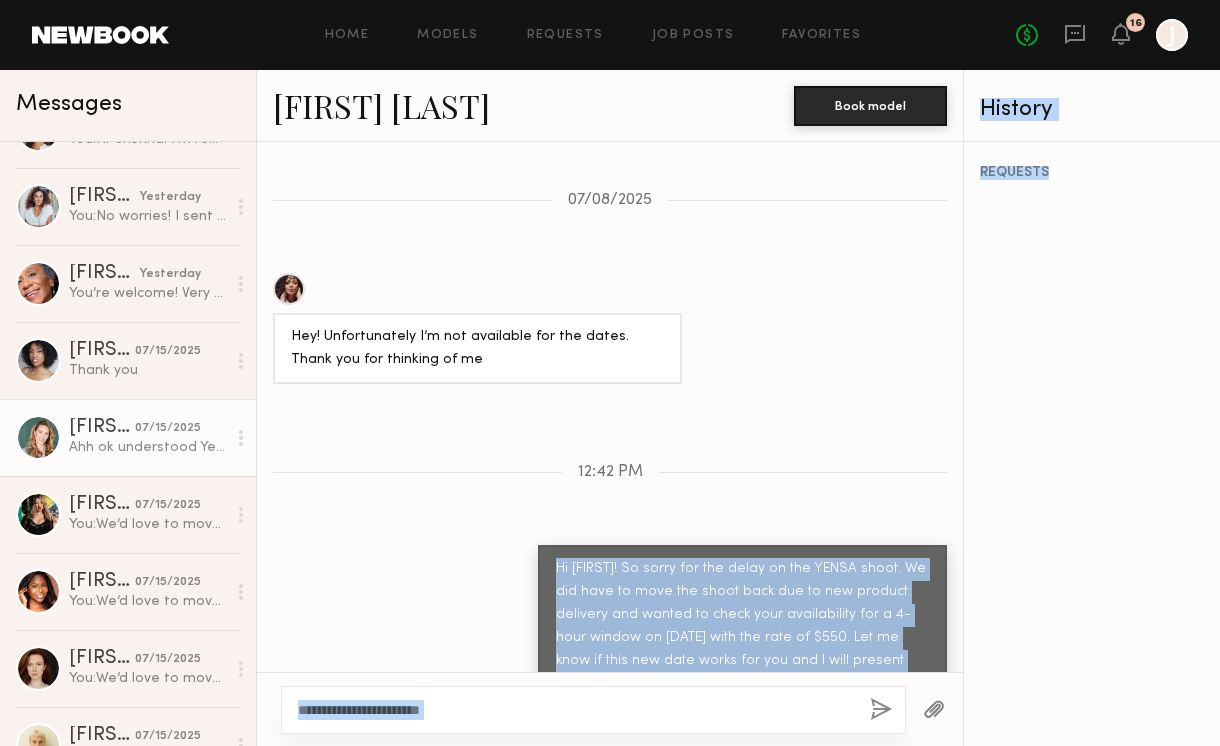 click on "07/15/2025" 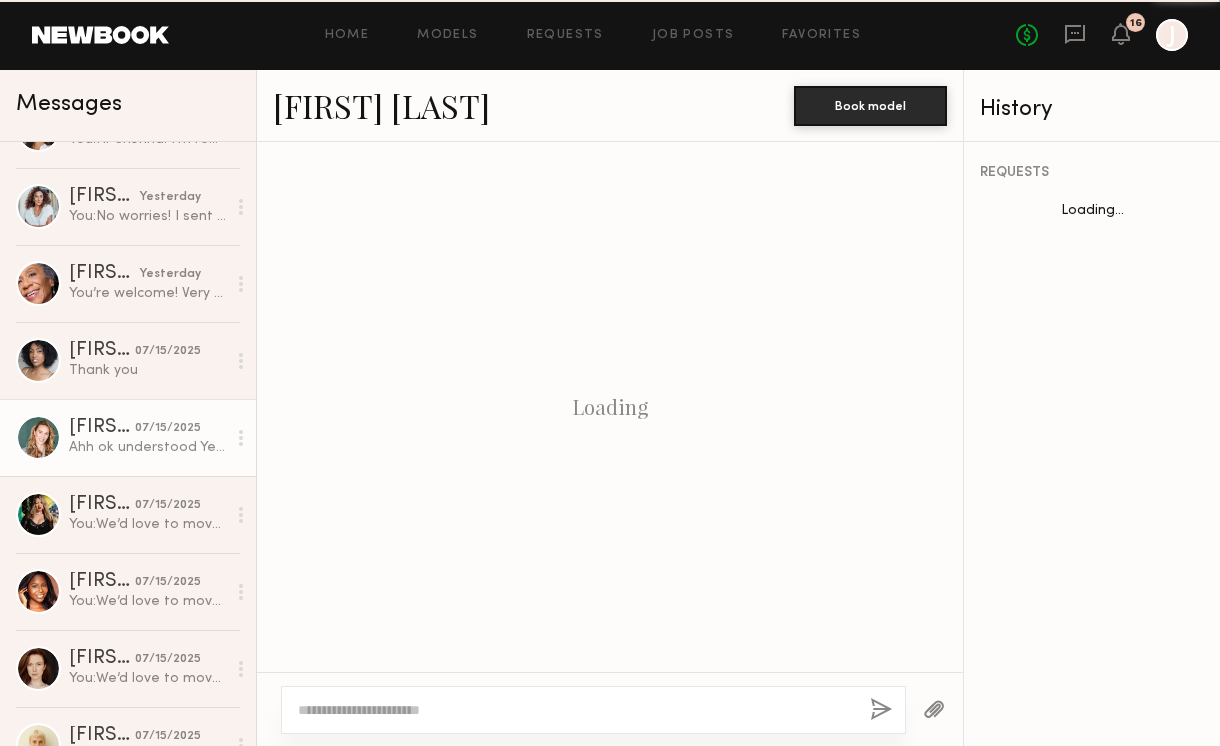 scroll, scrollTop: 2058, scrollLeft: 0, axis: vertical 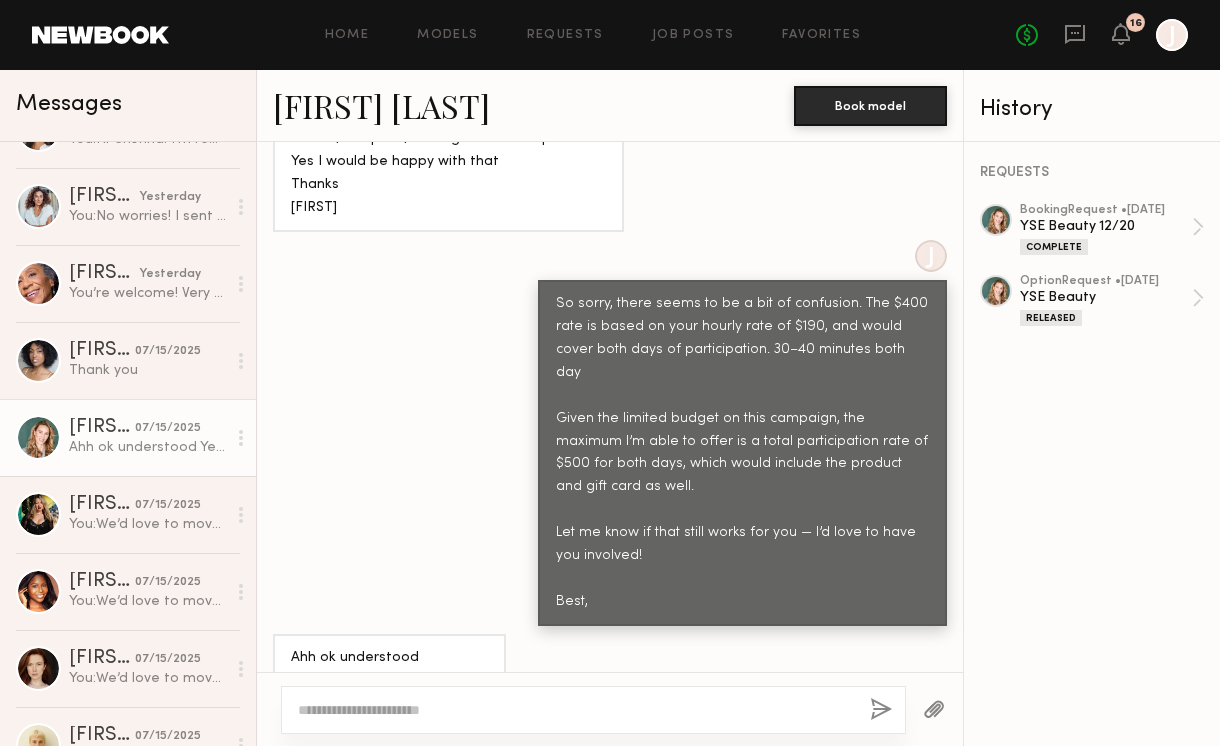 click 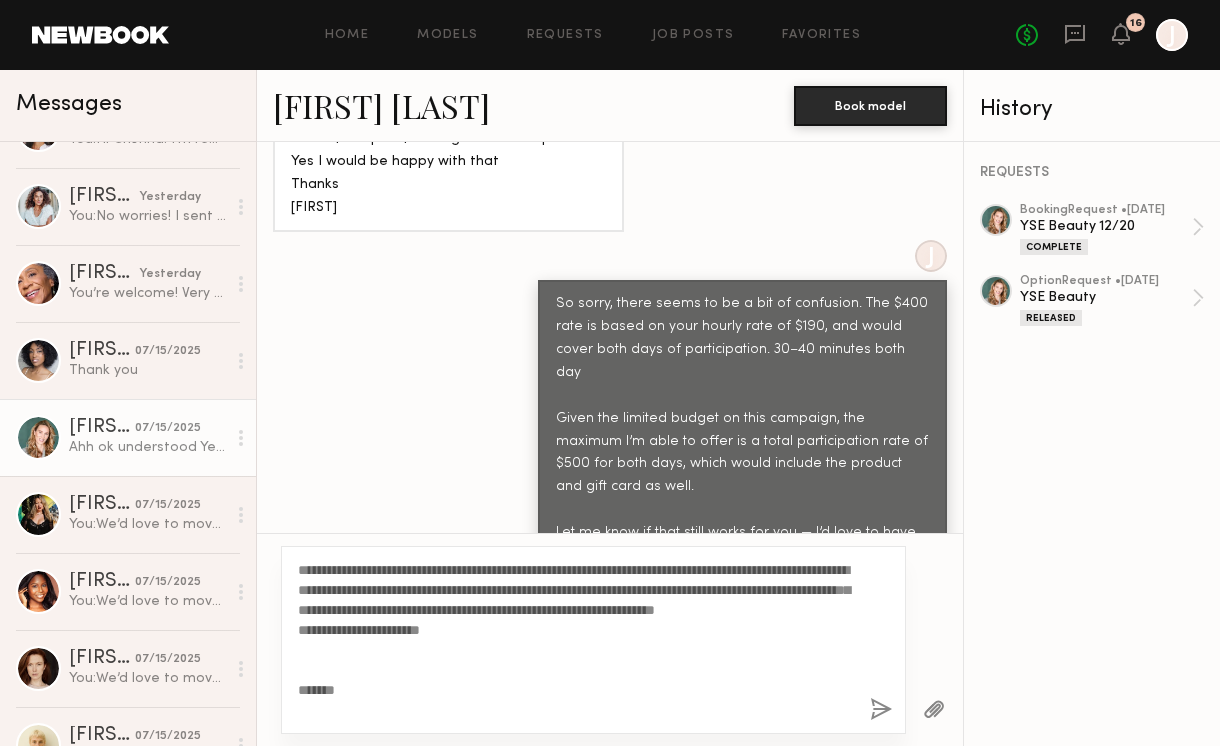 scroll, scrollTop: 40, scrollLeft: 0, axis: vertical 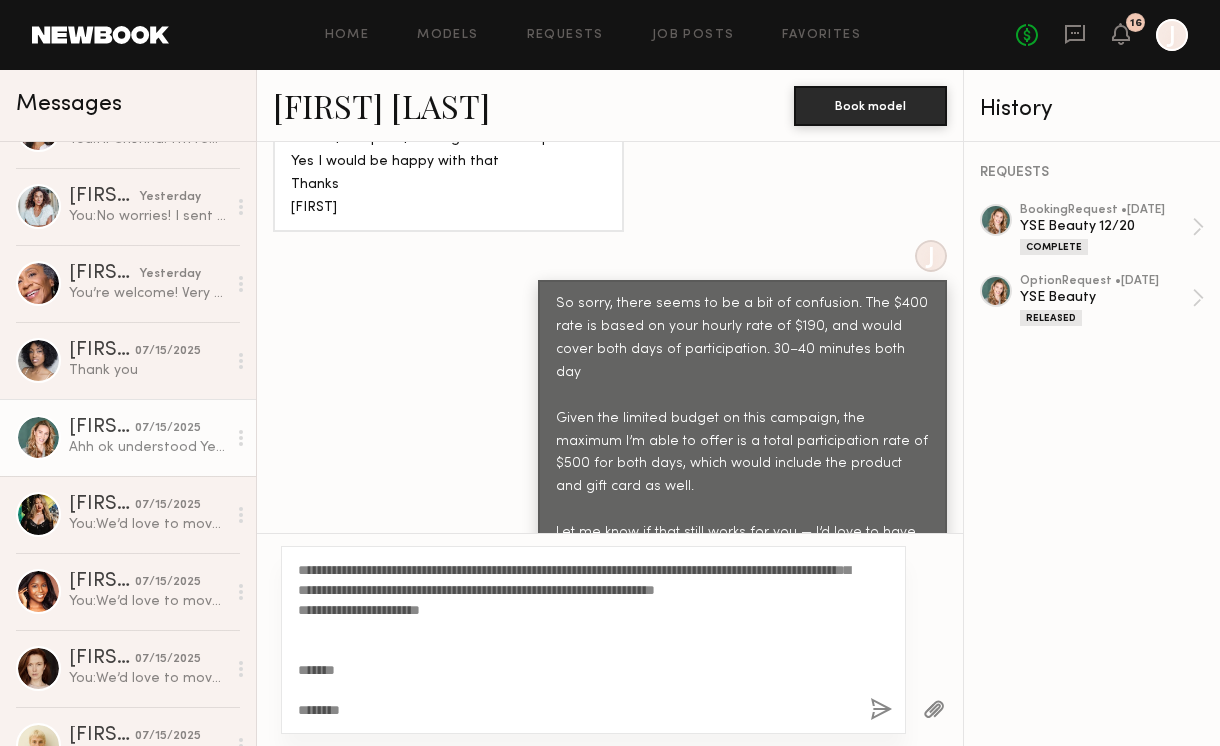 drag, startPoint x: 377, startPoint y: 709, endPoint x: 297, endPoint y: 624, distance: 116.72617 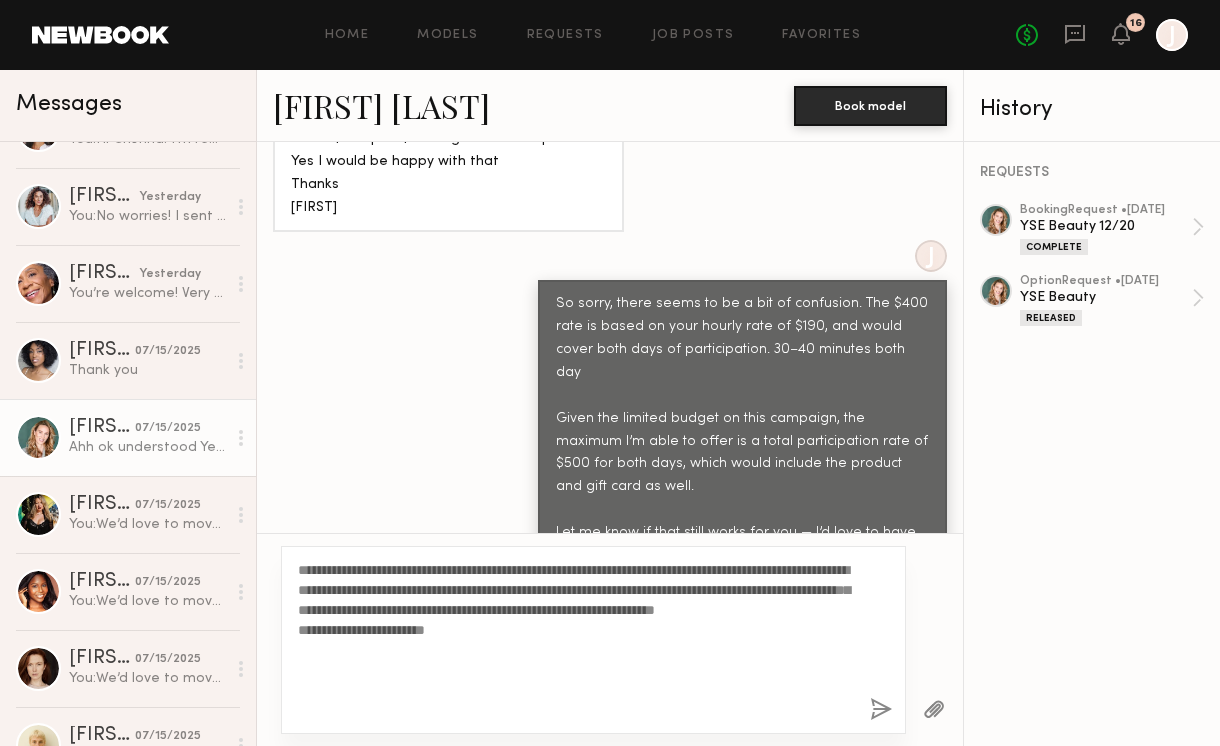 scroll, scrollTop: 0, scrollLeft: 0, axis: both 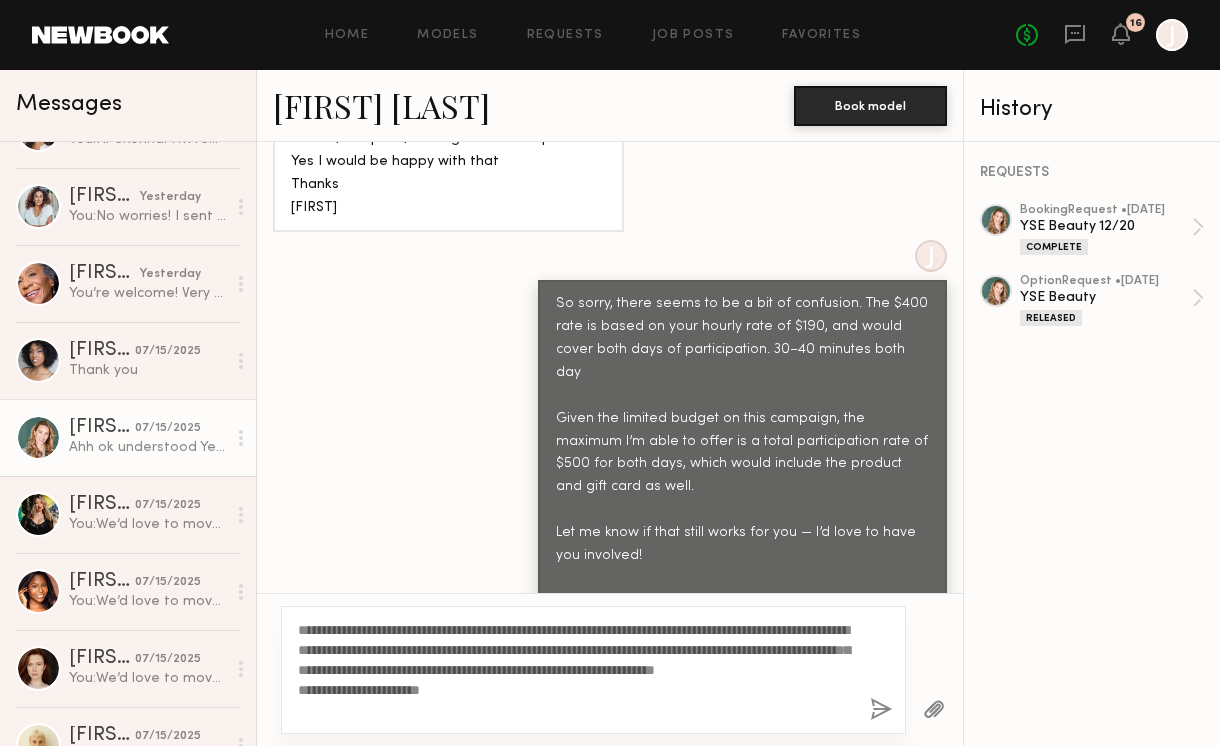 drag, startPoint x: 472, startPoint y: 706, endPoint x: 297, endPoint y: 701, distance: 175.07141 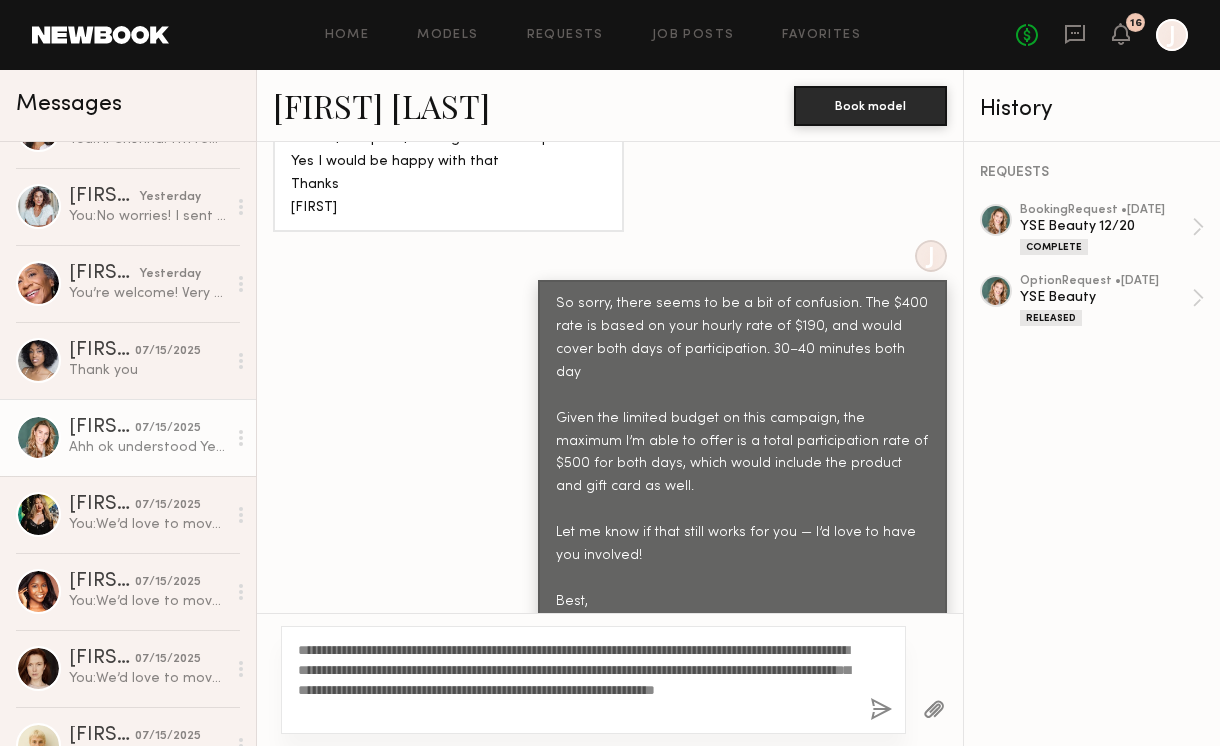 click on "**********" 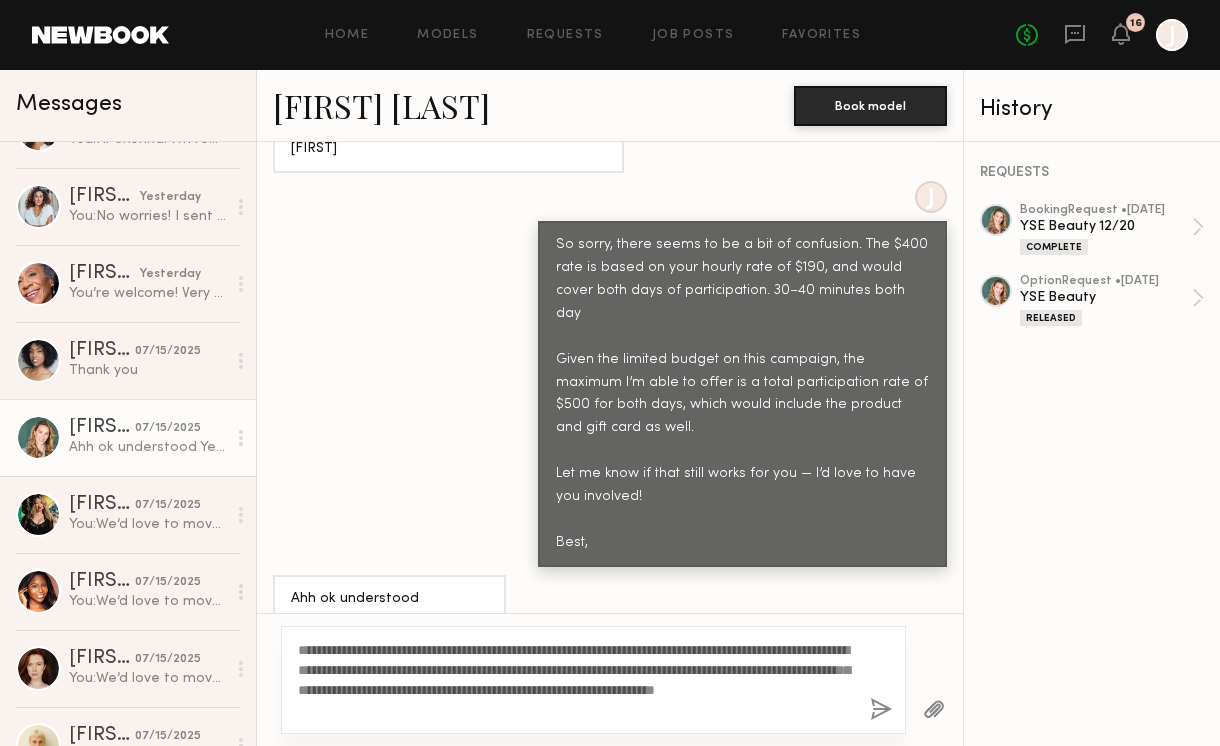 type on "**********" 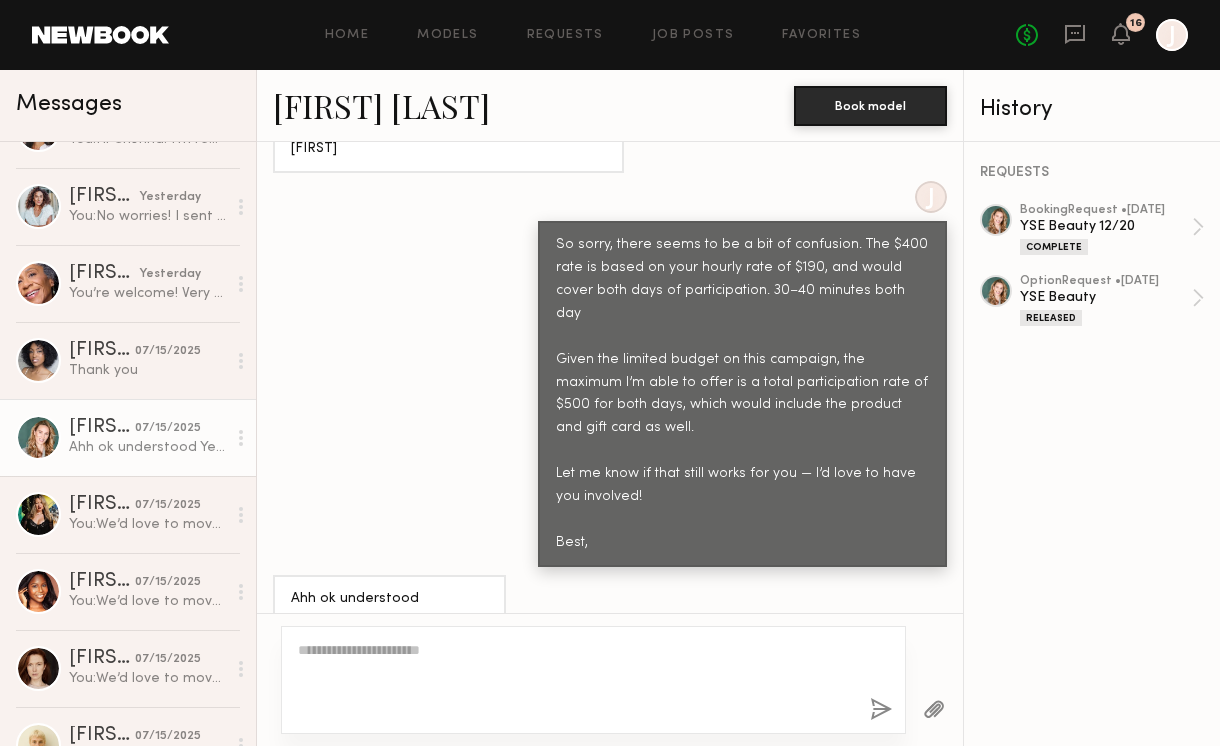 scroll, scrollTop: 2573, scrollLeft: 0, axis: vertical 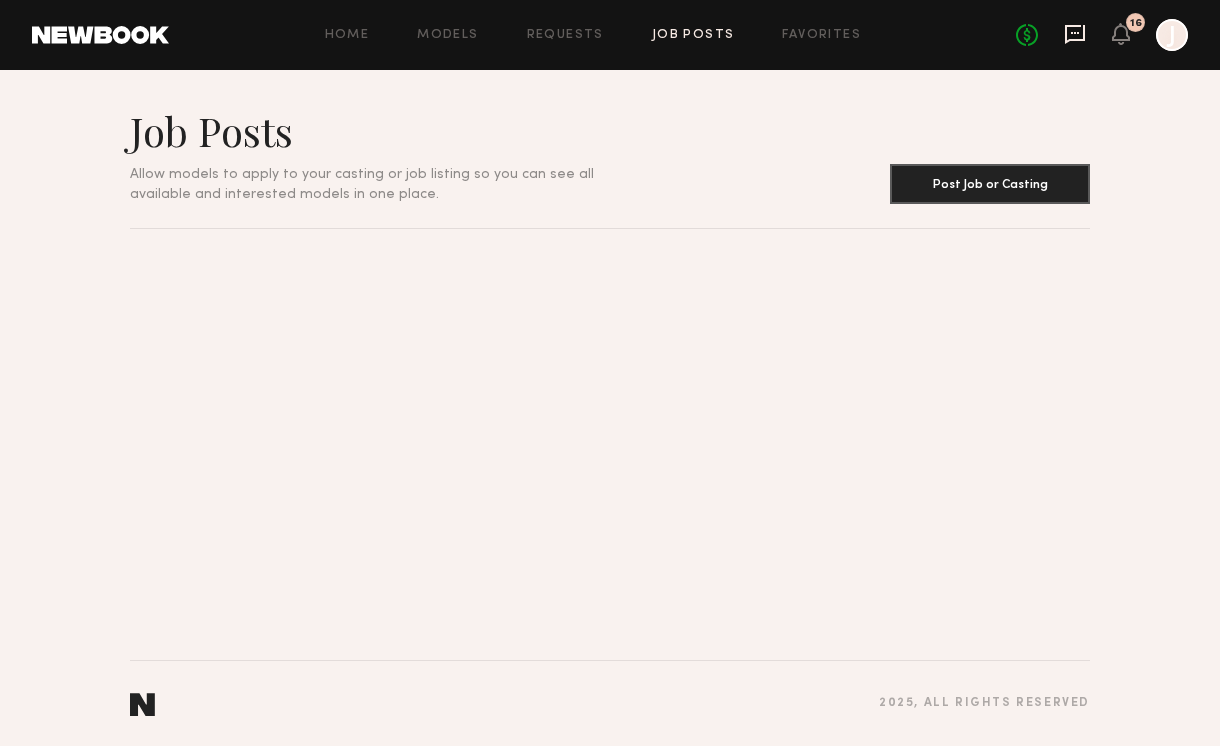 click 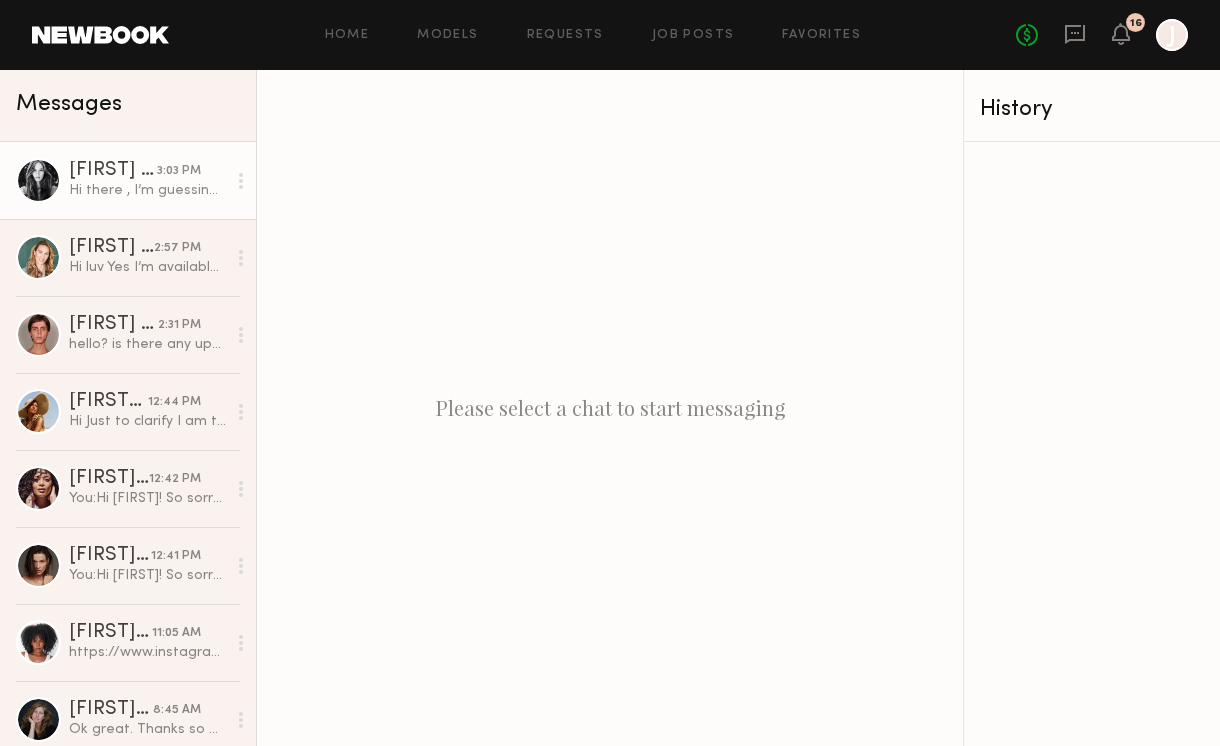 click on "[FIRST] [LAST] 3:03 PM Hi there , I’m guessing the client didn’t approve me . I’m just checking in as I’ve been asked to work the 24th but wanted to confirm that you in fact did not need me as you reached out to me first. I would love to work you guys some other time hopefully ! I feel like that selfie wasn’t great but I was on vacation when you wrote and wanted to get back to you quickly . Thank you again for your consideration." 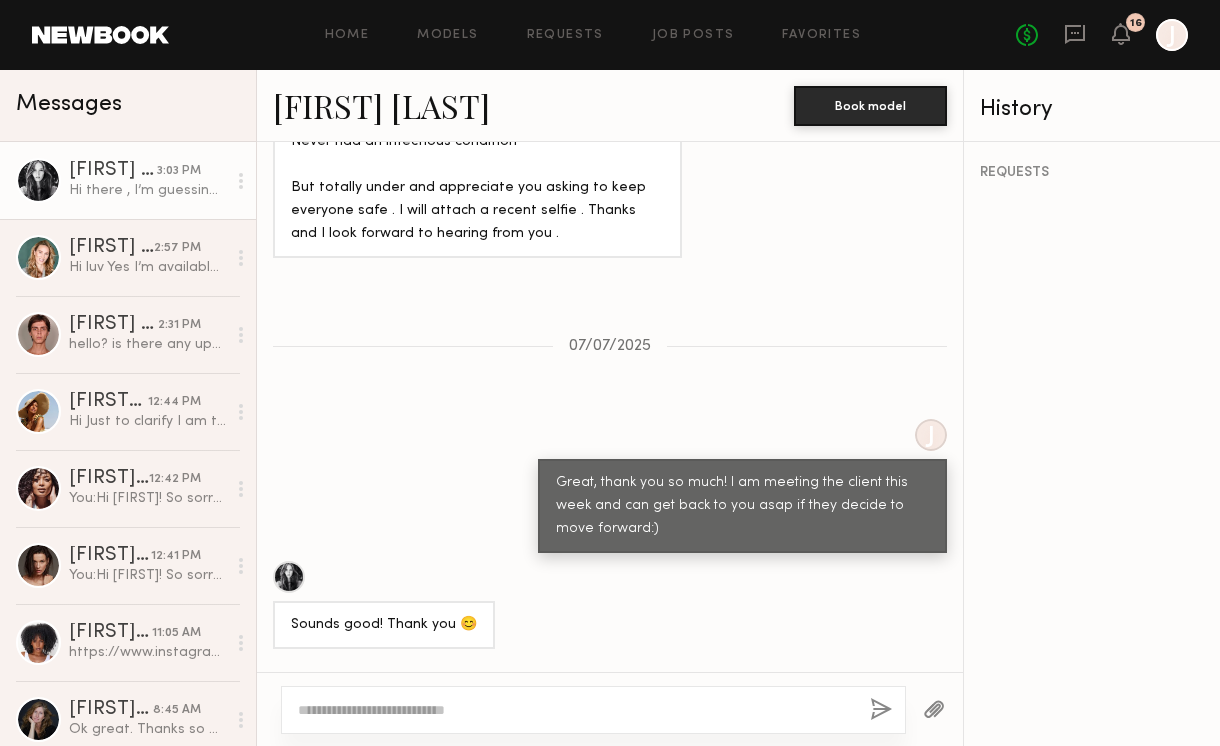 scroll, scrollTop: 3088, scrollLeft: 0, axis: vertical 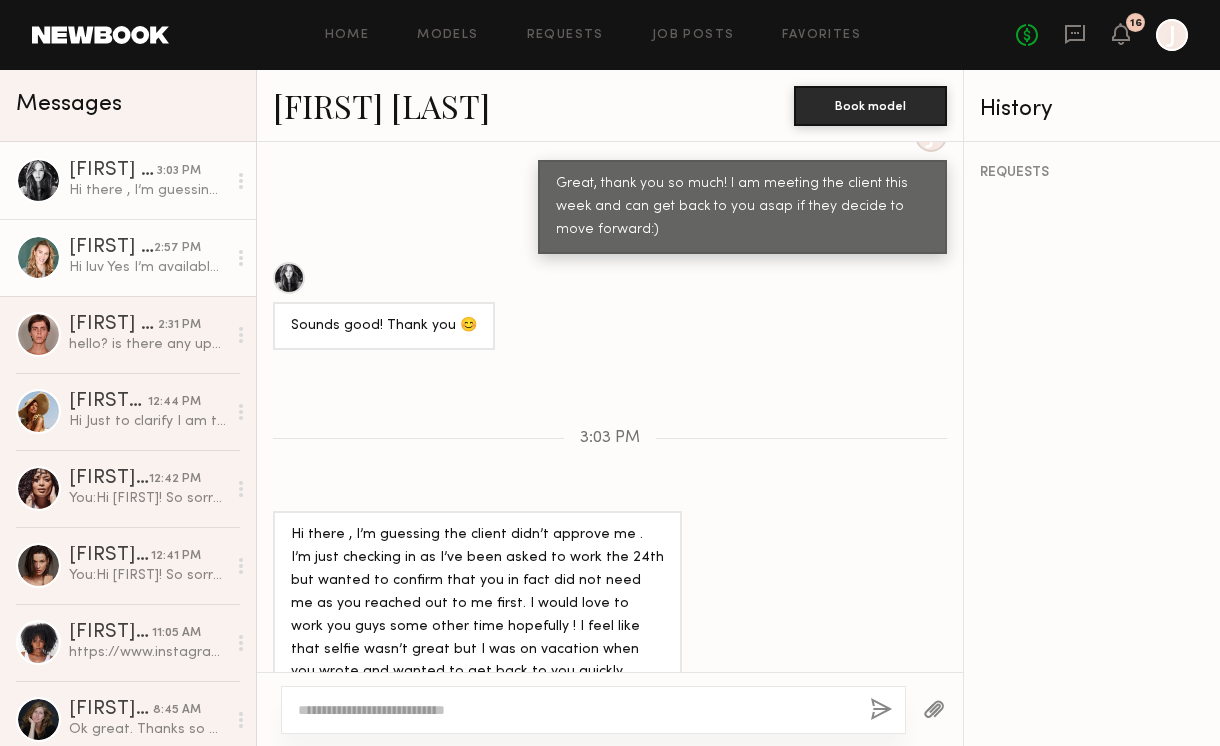 click on "Hi luv
Yes I’m available:)" 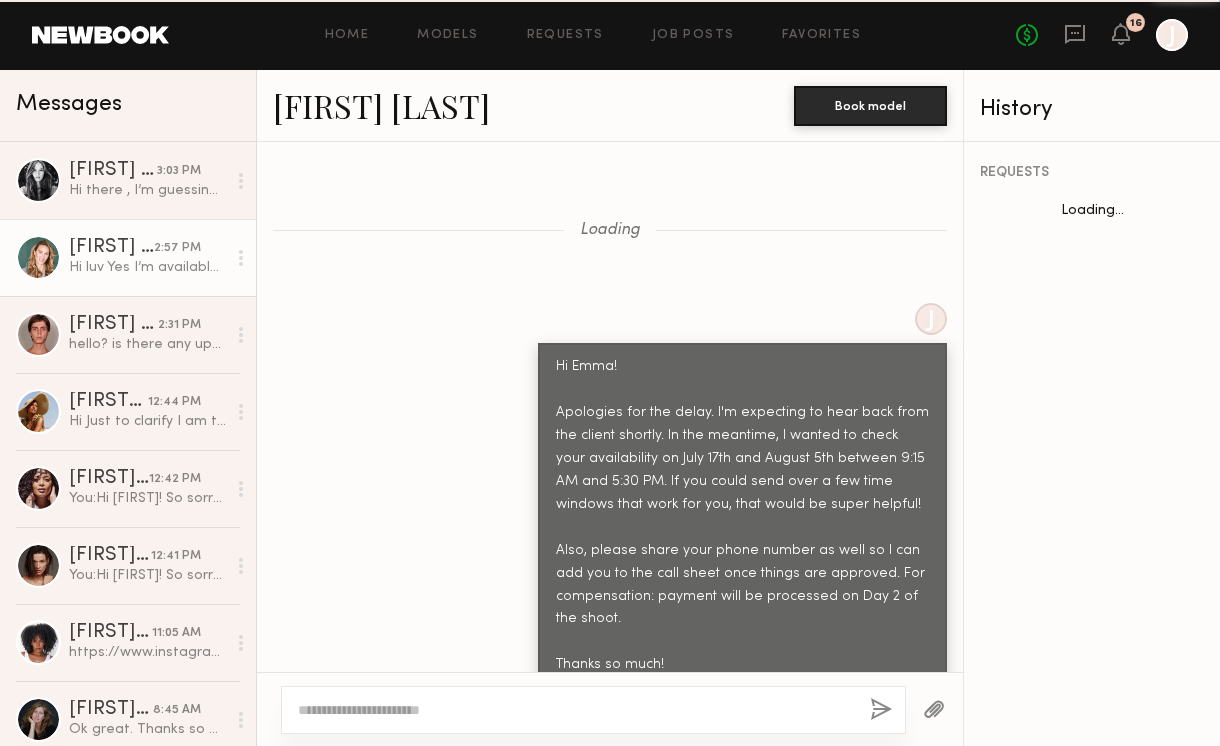 scroll, scrollTop: 2084, scrollLeft: 0, axis: vertical 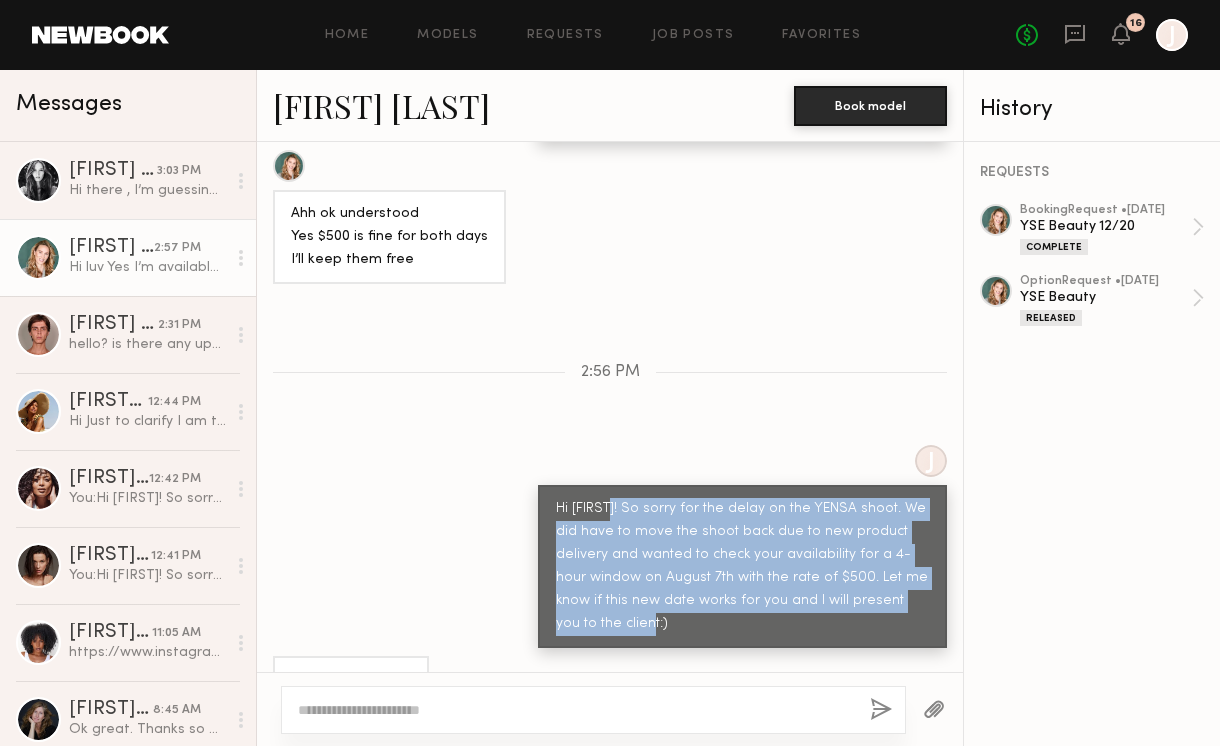 drag, startPoint x: 622, startPoint y: 436, endPoint x: 642, endPoint y: 556, distance: 121.65525 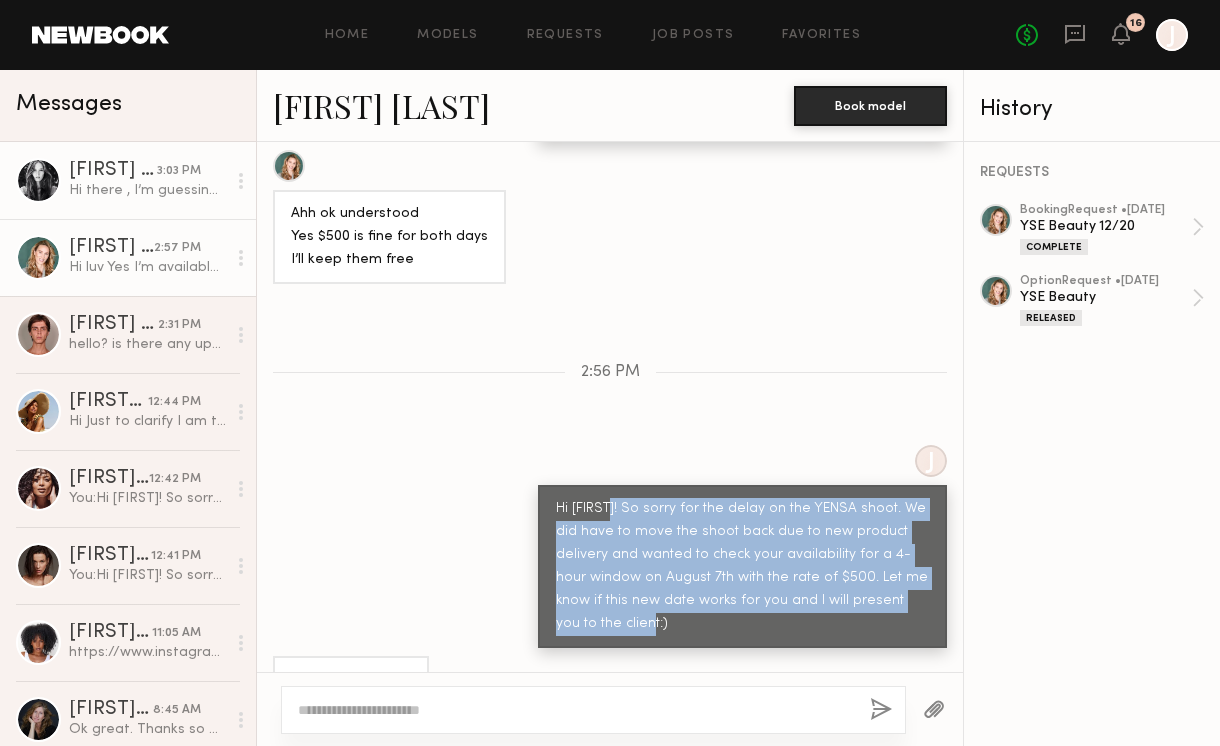 click on "[TIME]" 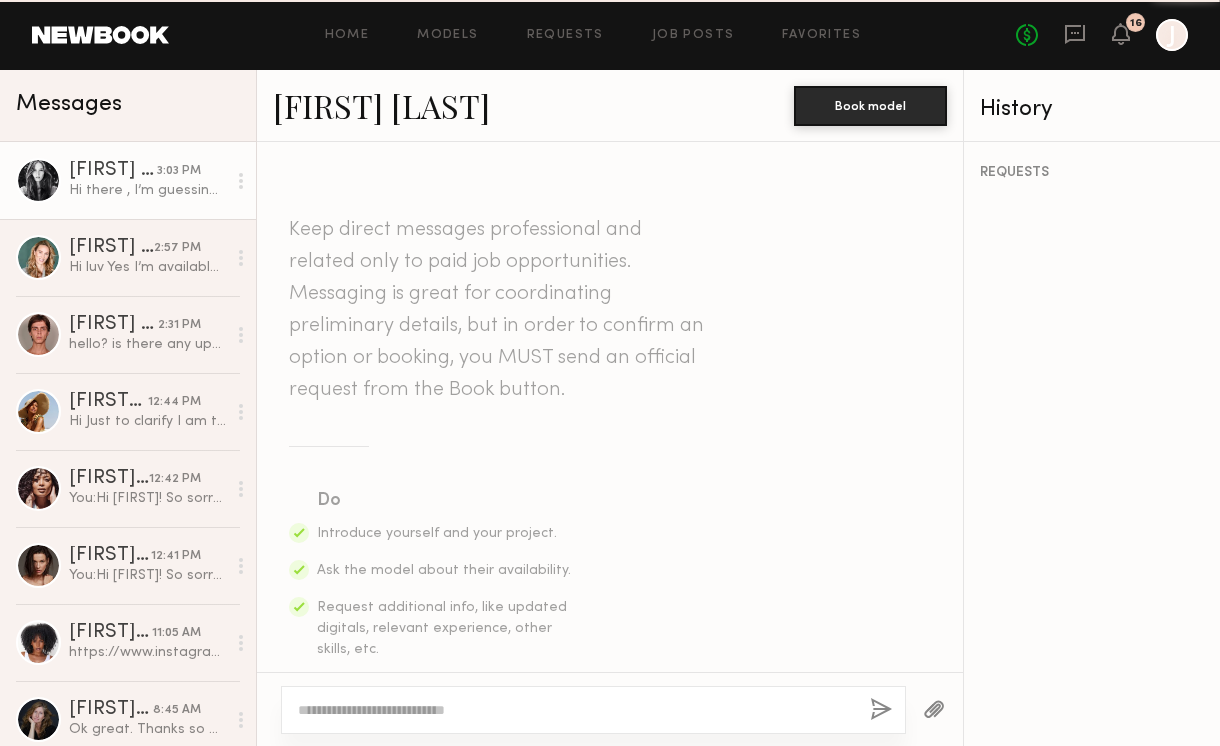 scroll, scrollTop: 3088, scrollLeft: 0, axis: vertical 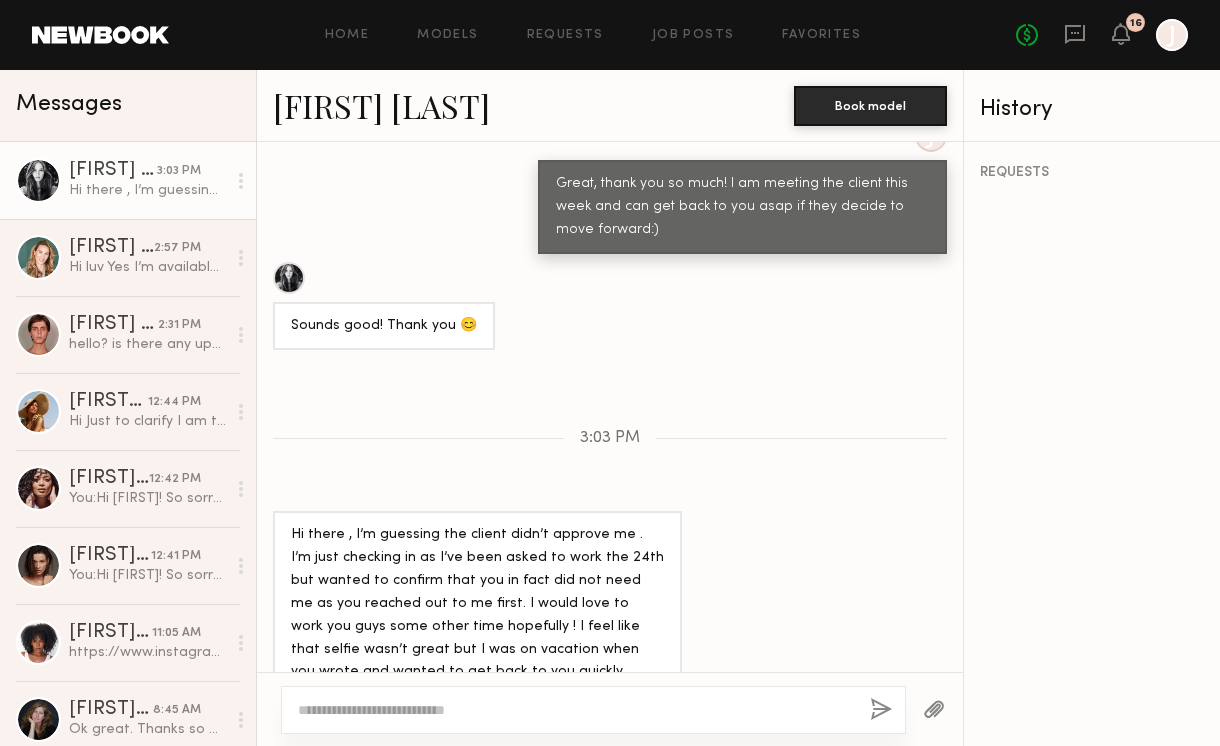 click 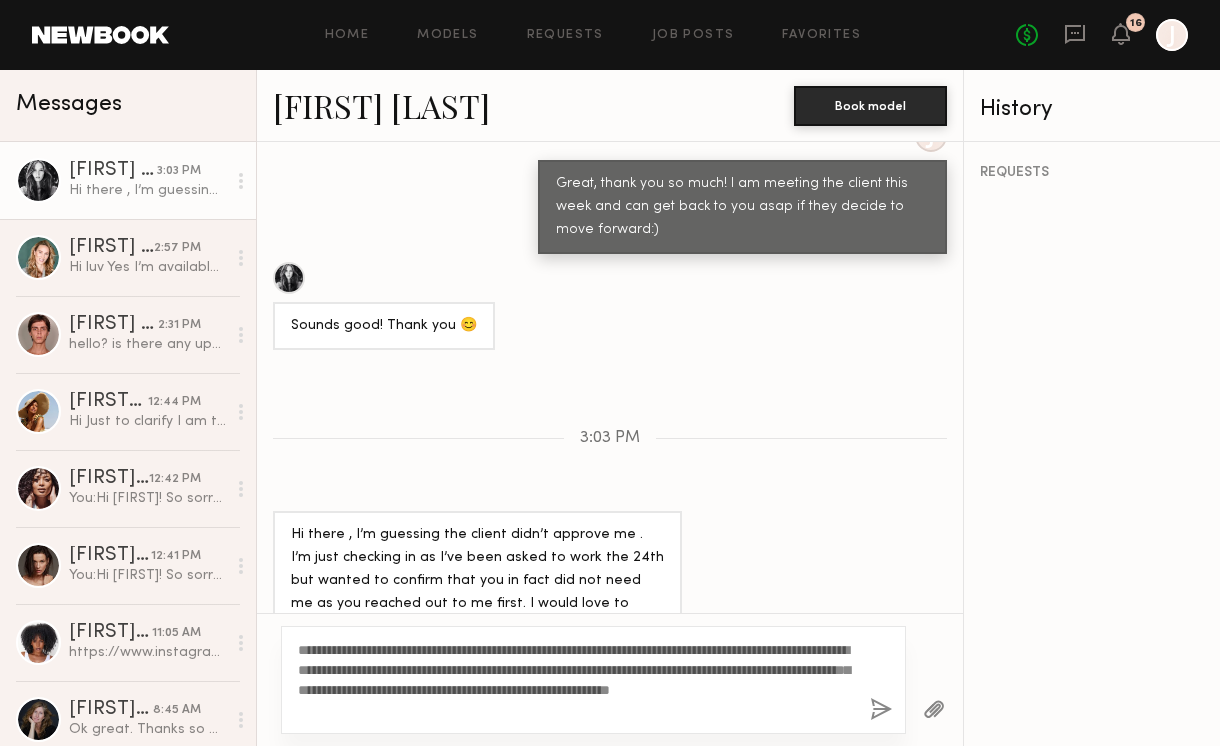click on "**********" 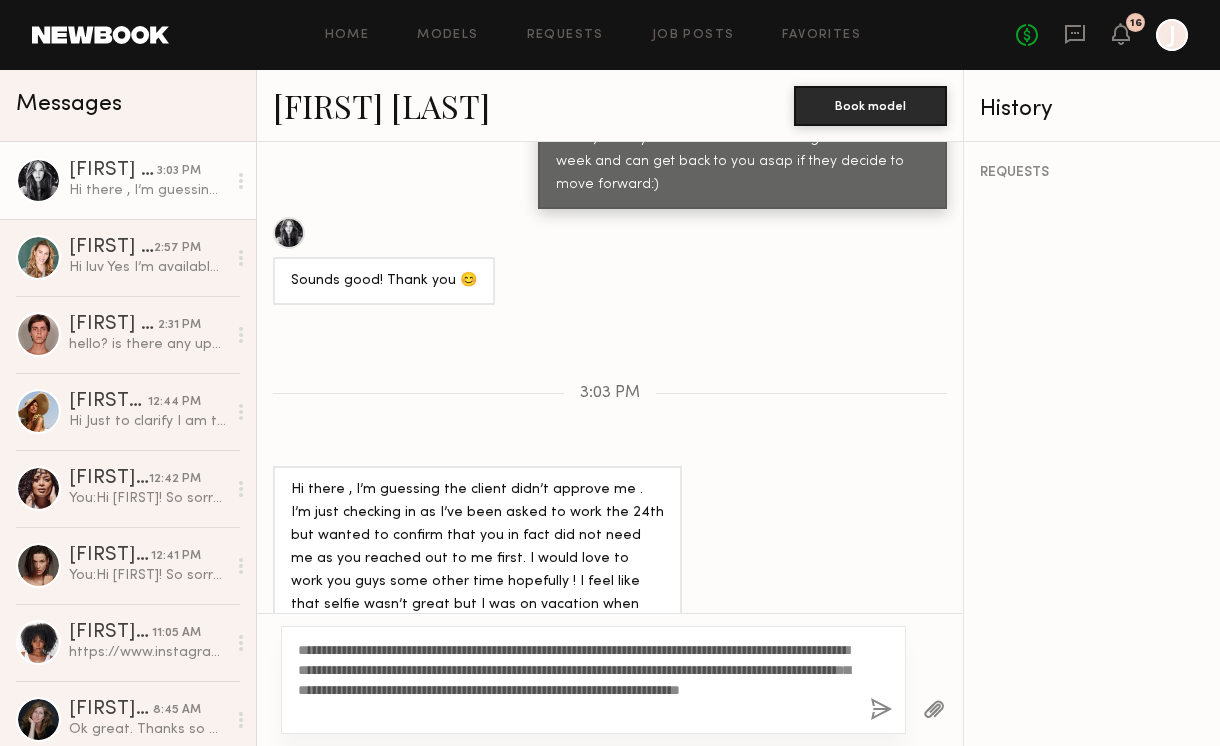 scroll, scrollTop: 3134, scrollLeft: 0, axis: vertical 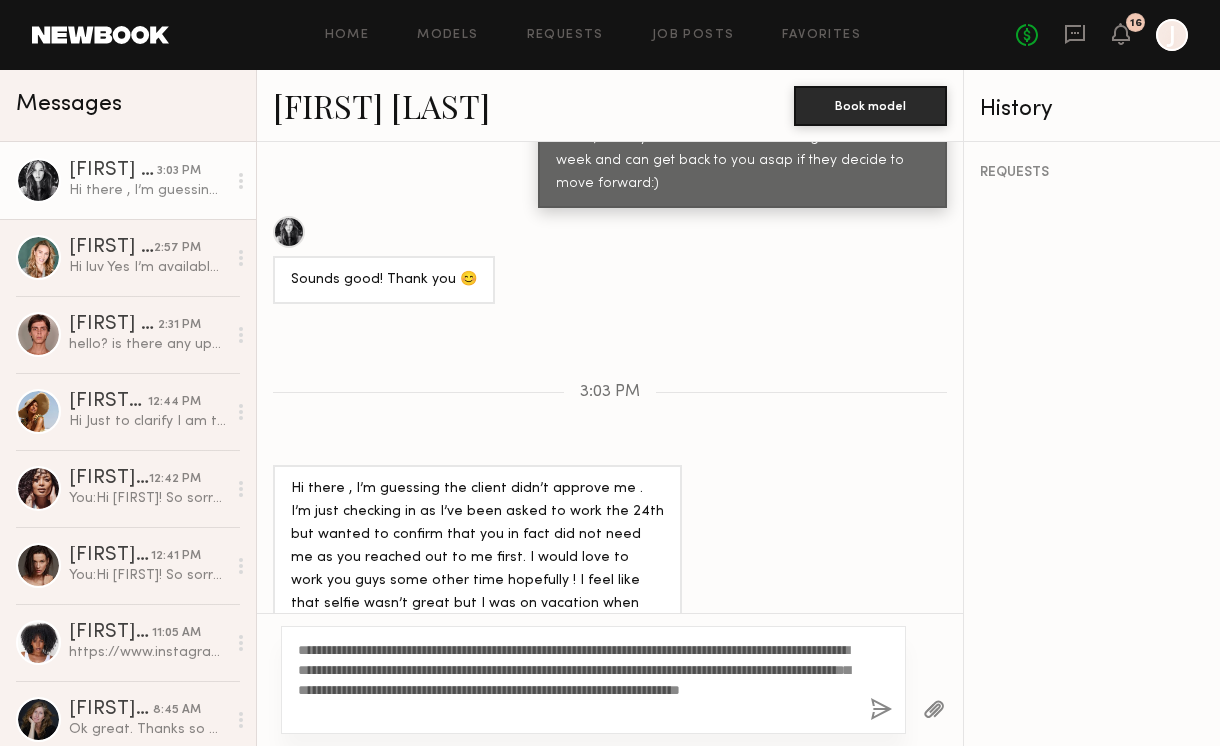 click on "**********" 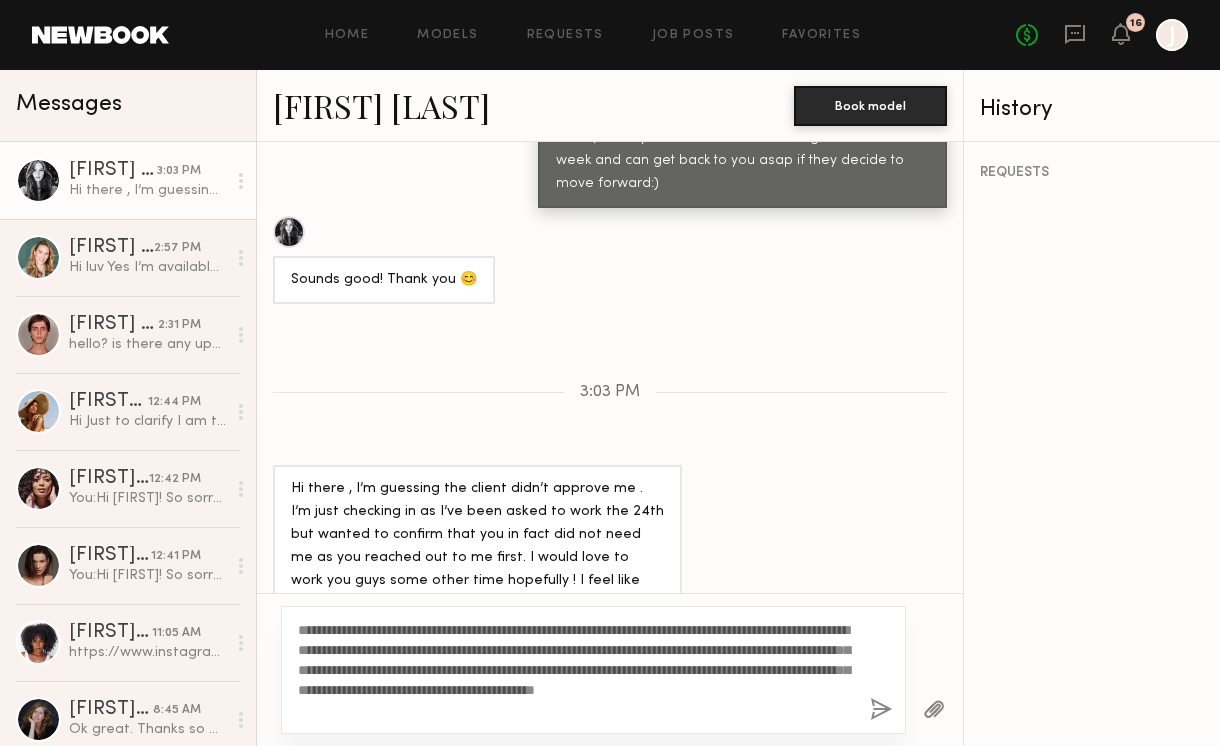 click on "**********" 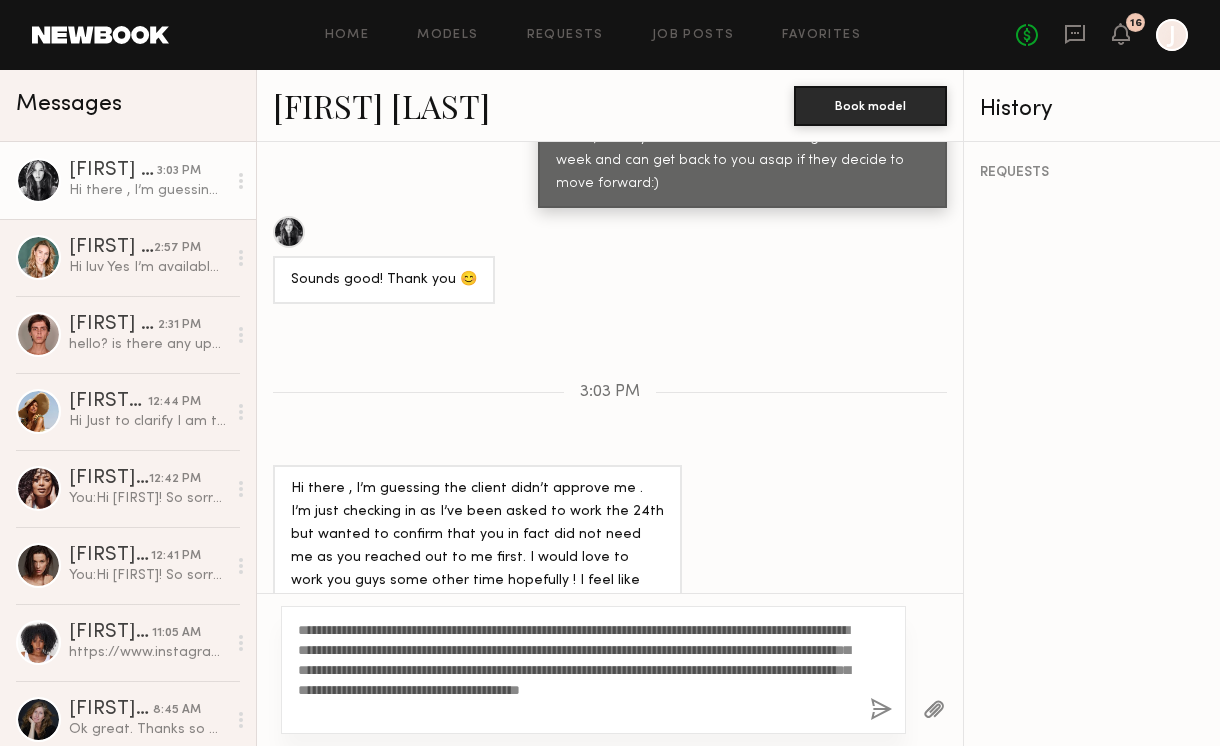 drag, startPoint x: 789, startPoint y: 627, endPoint x: 599, endPoint y: 643, distance: 190.6725 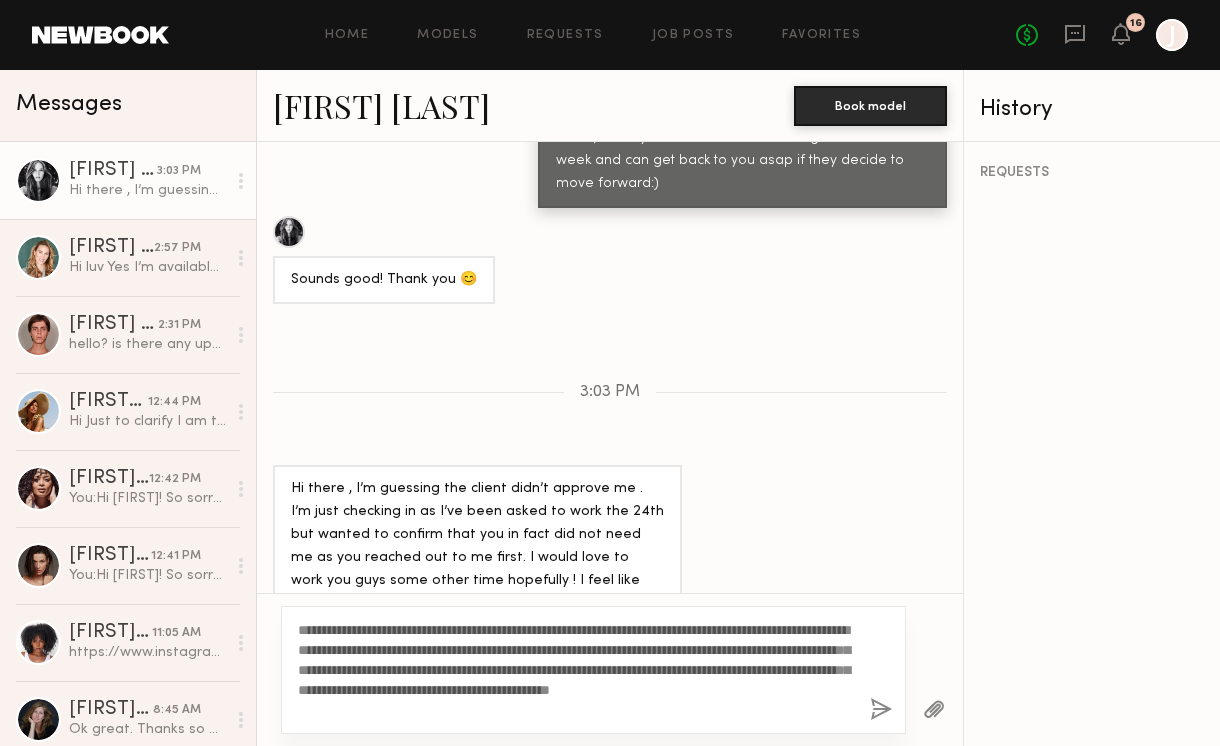 drag, startPoint x: 354, startPoint y: 648, endPoint x: 276, endPoint y: 648, distance: 78 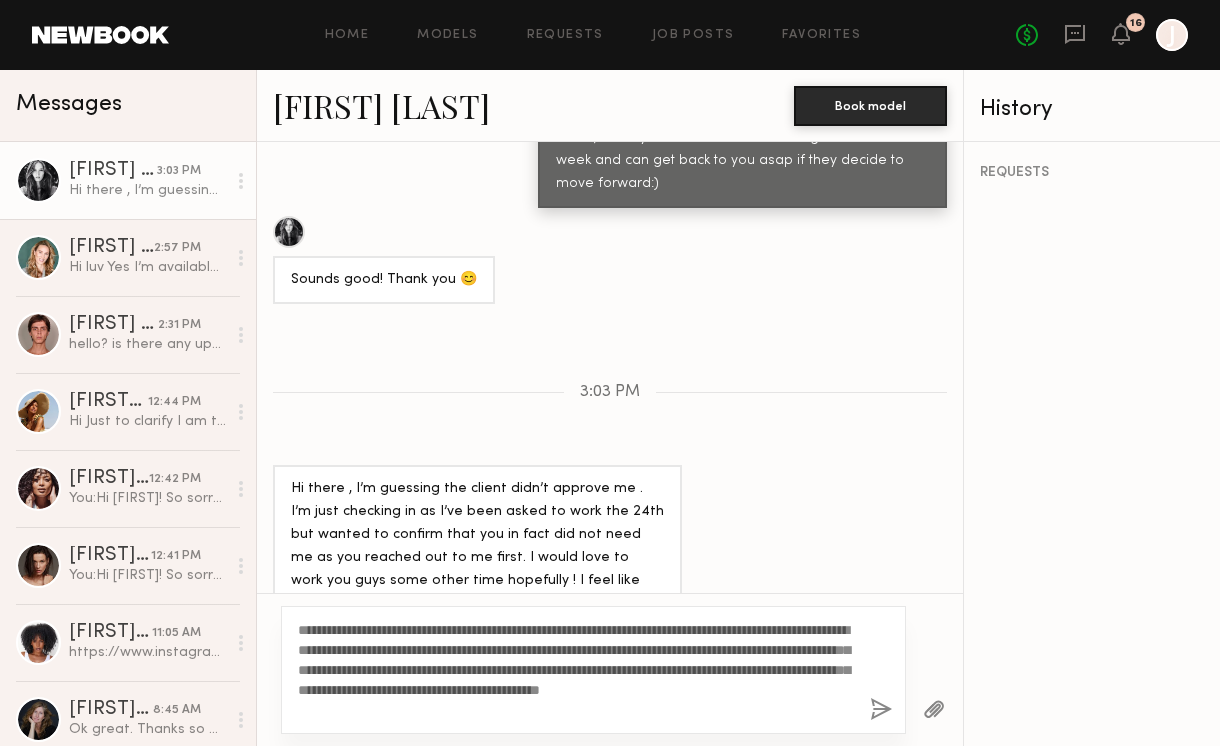 click on "**********" 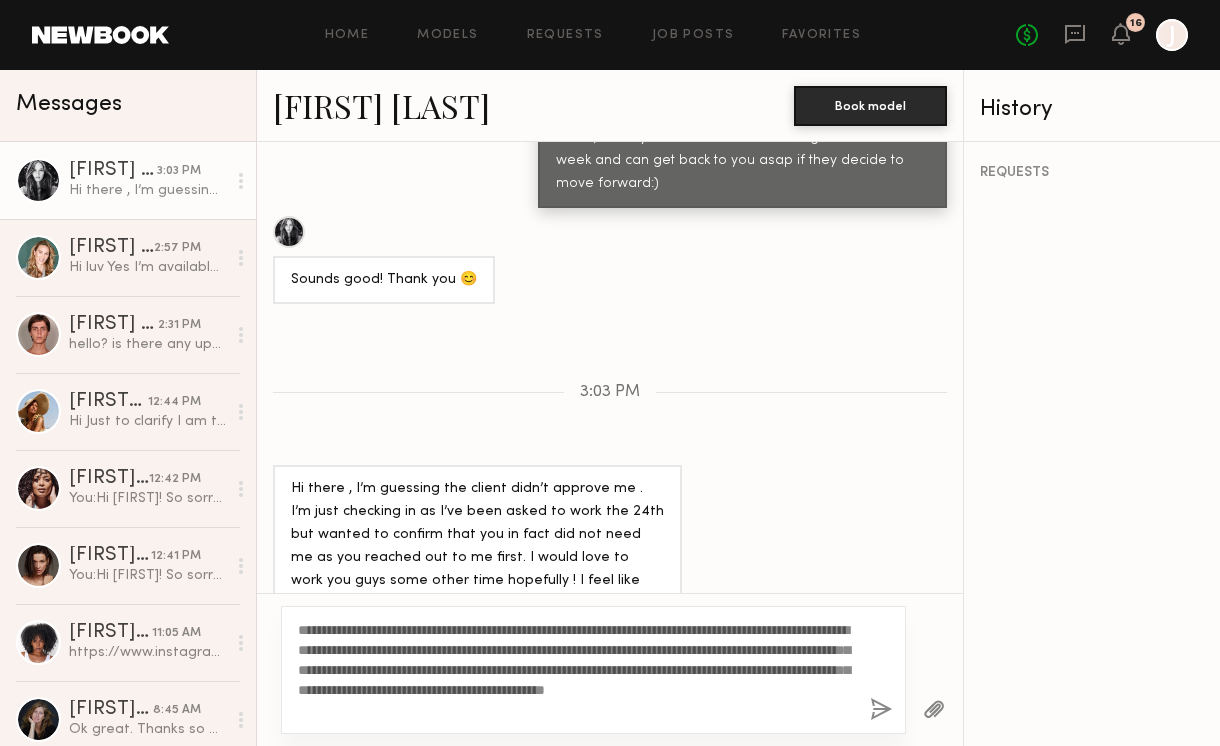 click on "**********" 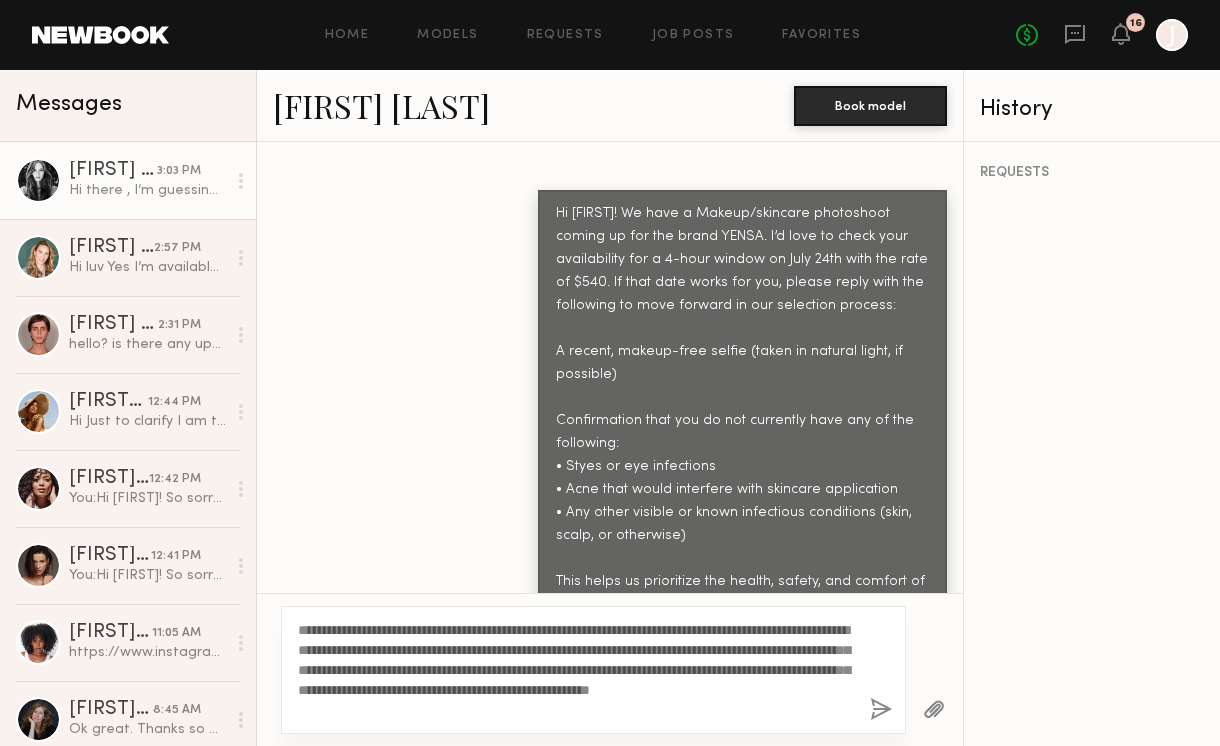 scroll, scrollTop: 1738, scrollLeft: 0, axis: vertical 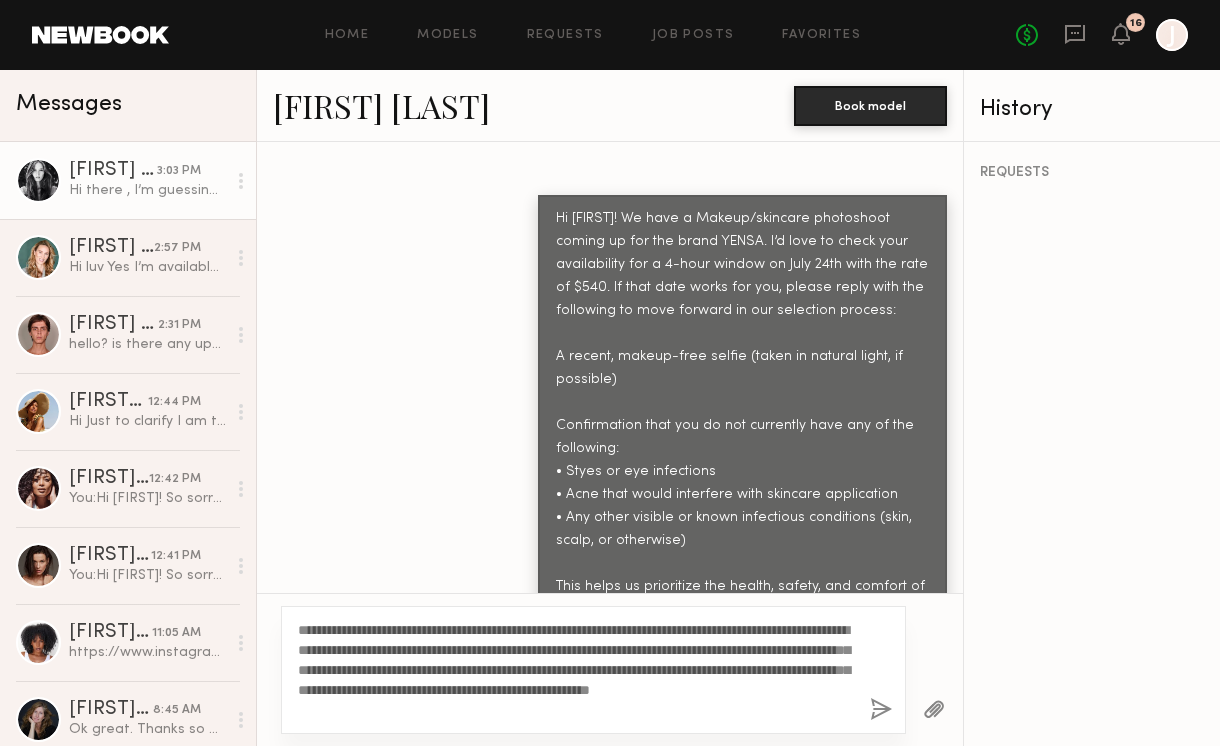 click on "**********" 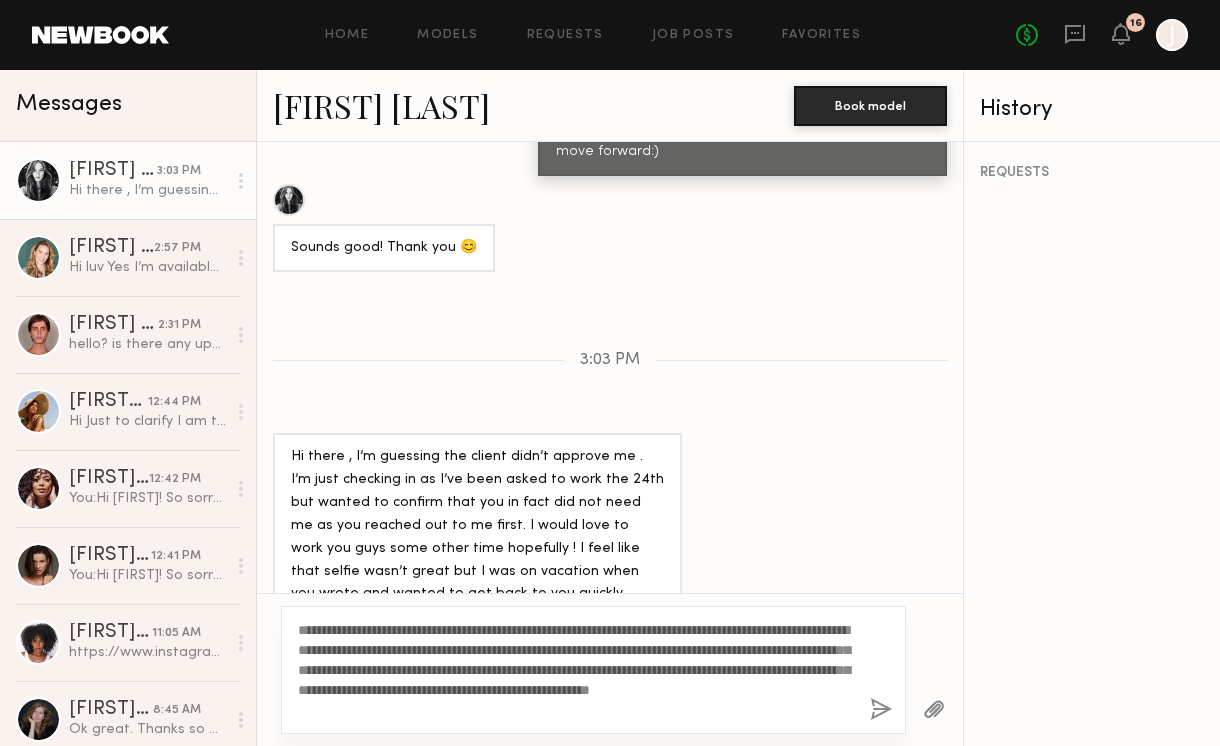 type on "**********" 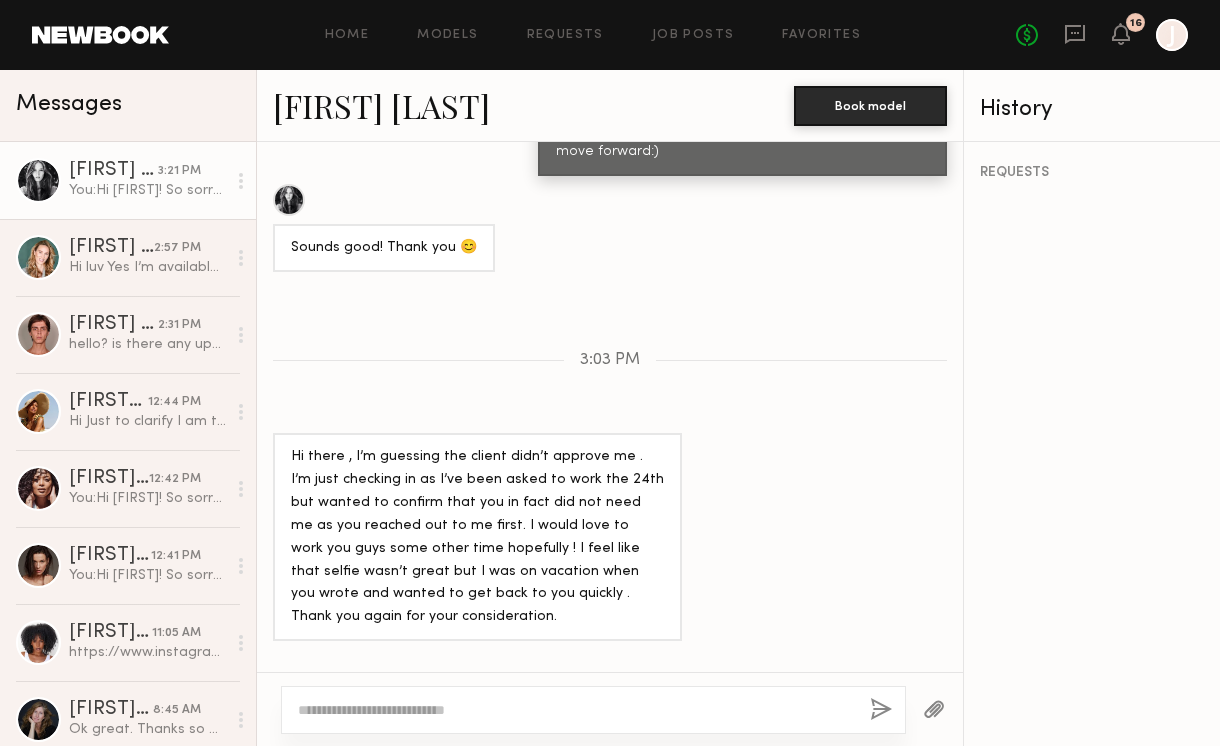 scroll, scrollTop: 3433, scrollLeft: 0, axis: vertical 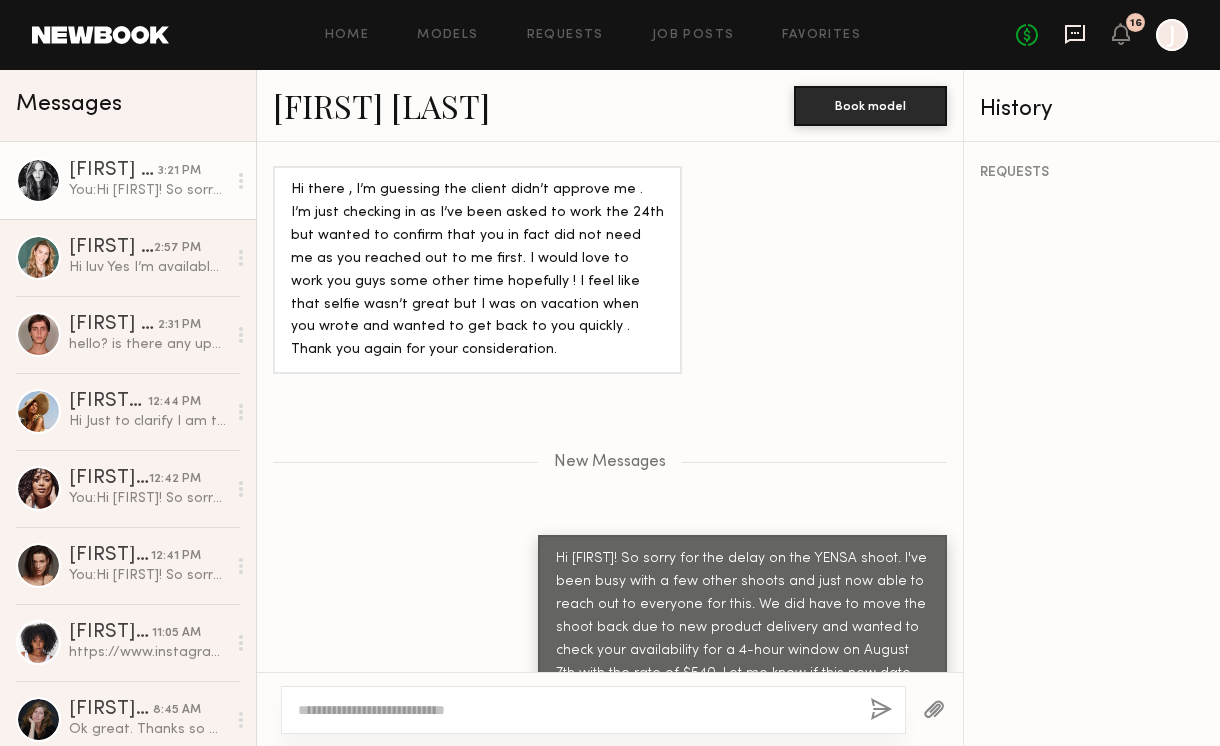 click 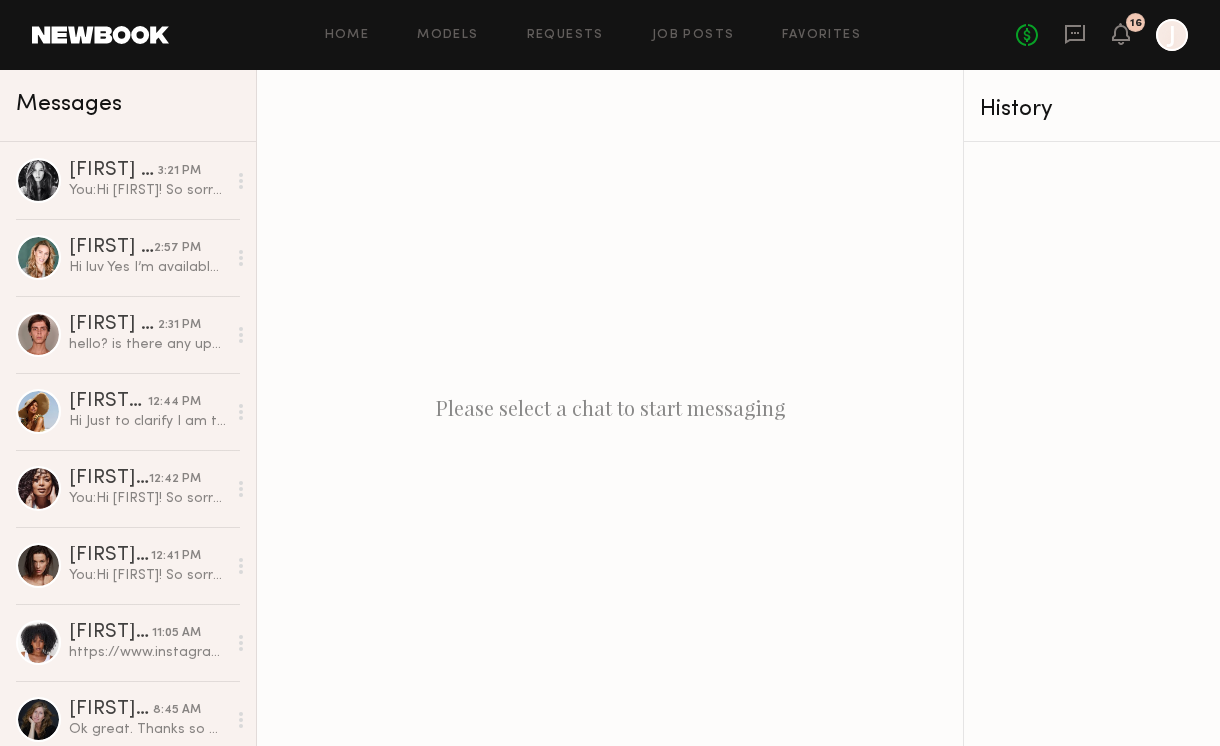 click on "Home Models Requests Job Posts Favorites Sign Out No fees up to $5,000 16 J" 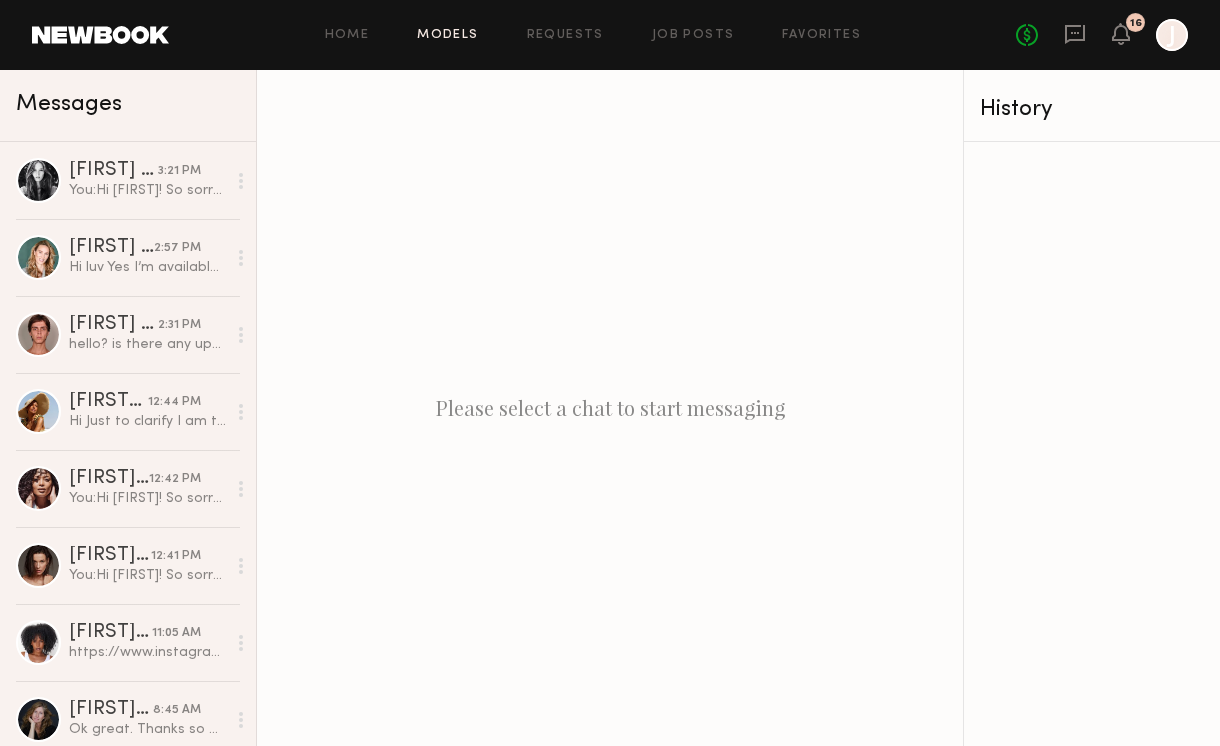click on "Models" 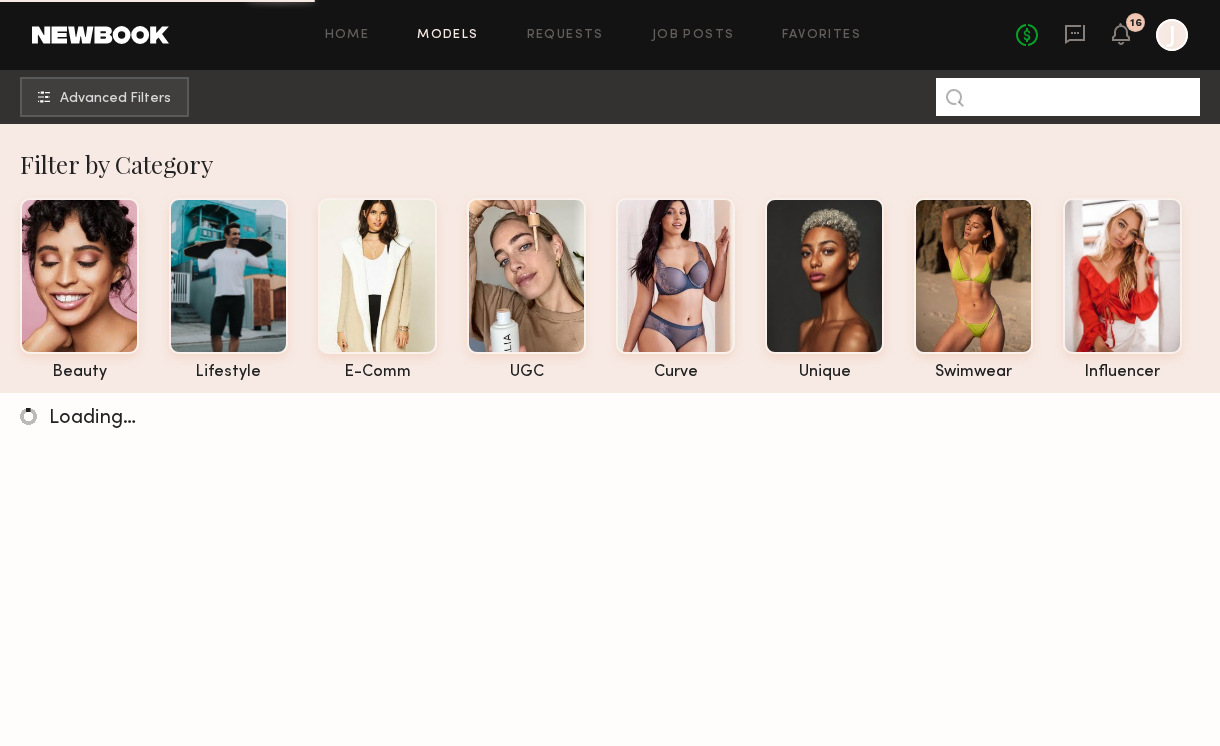 click 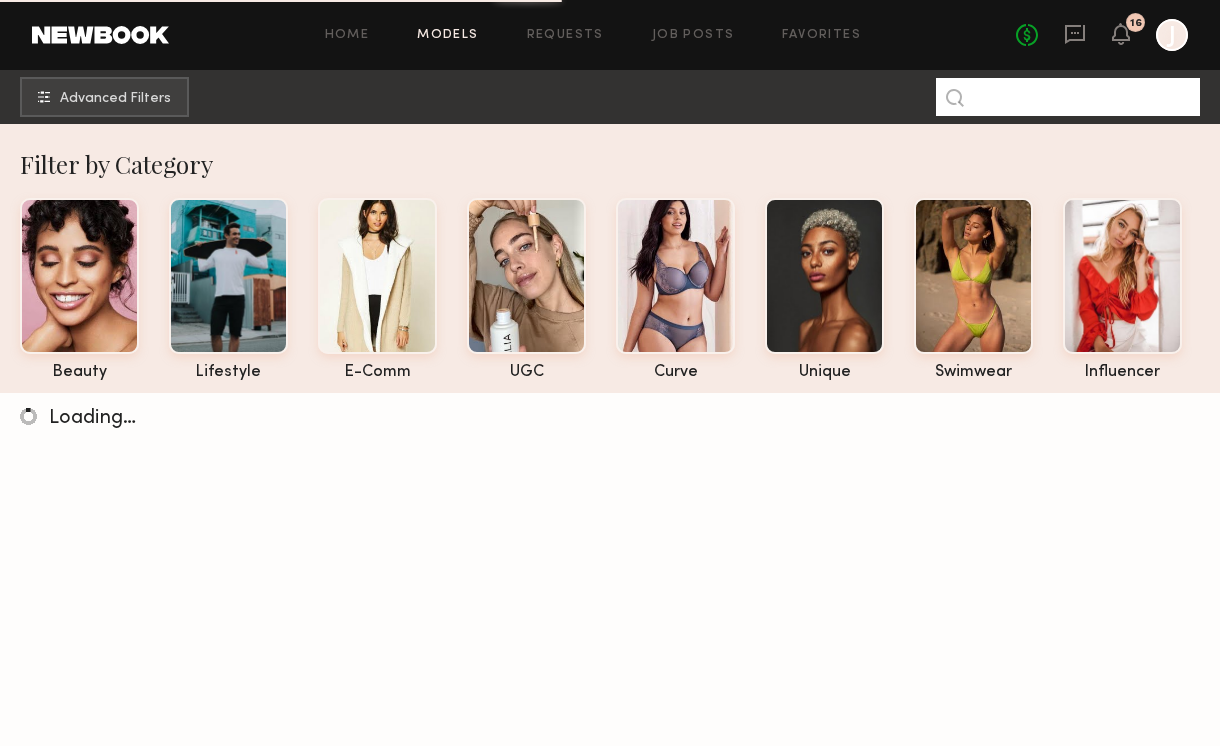 click 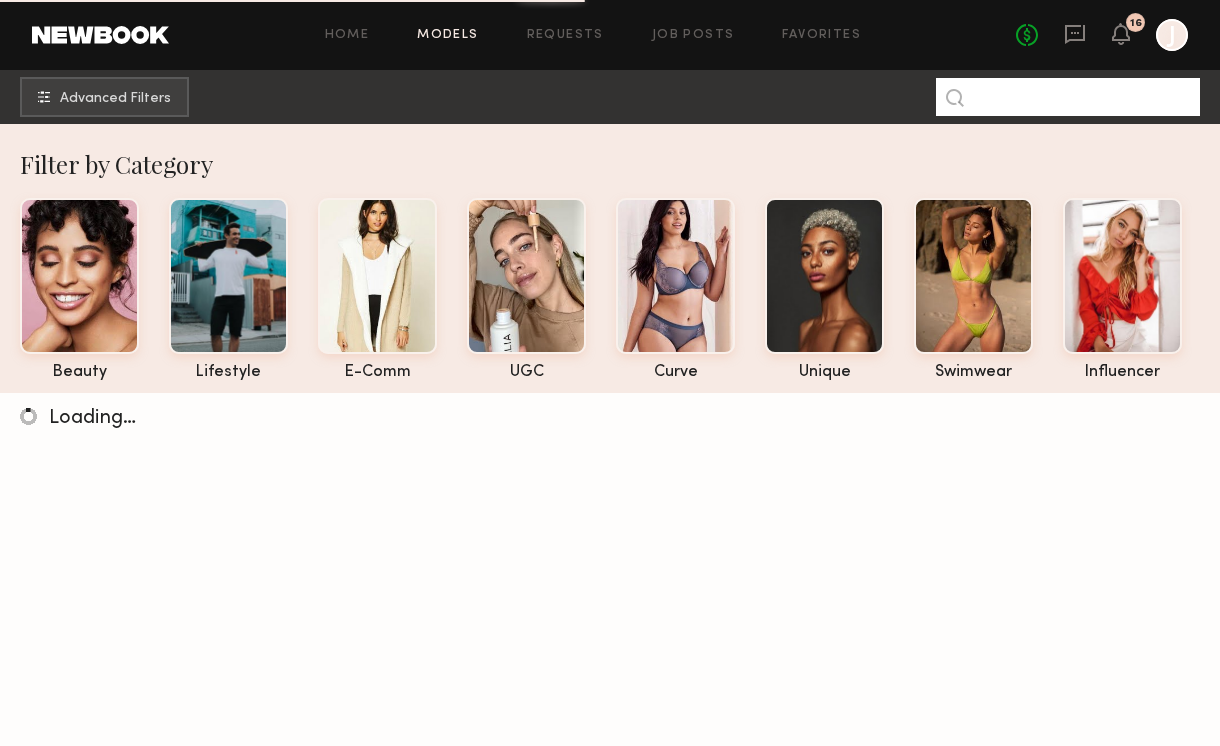 type on "*" 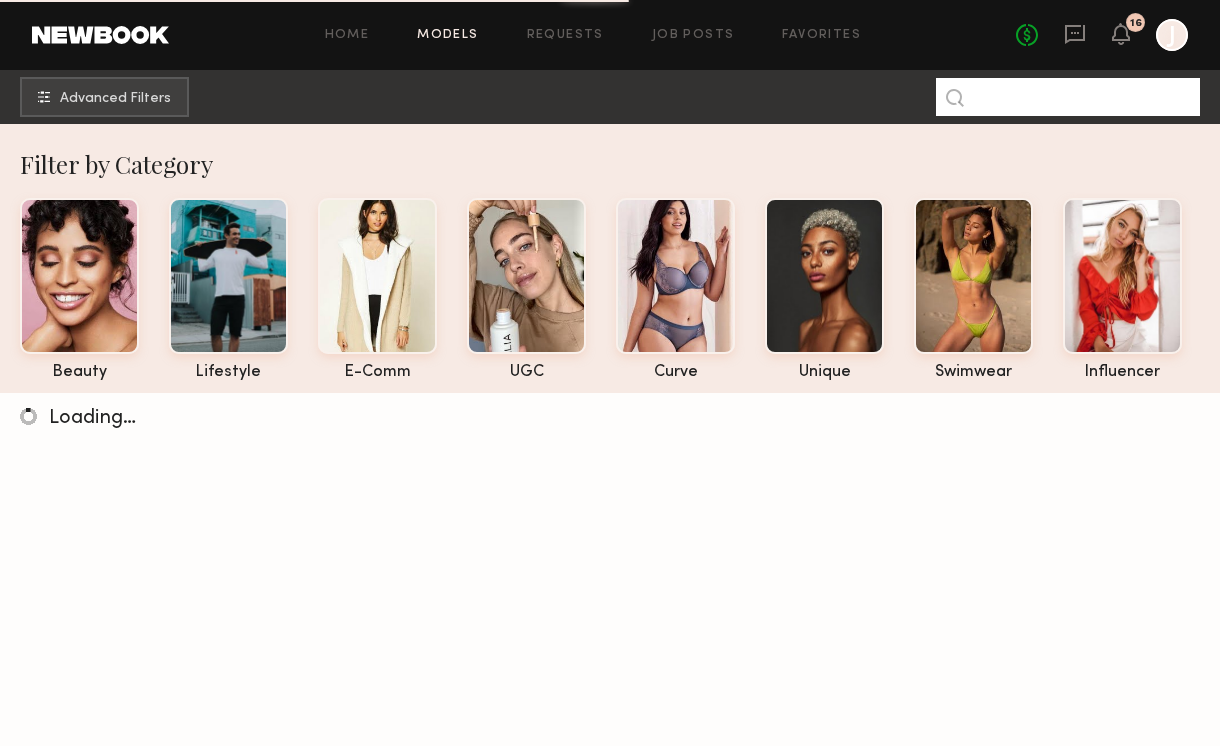 paste on "*" 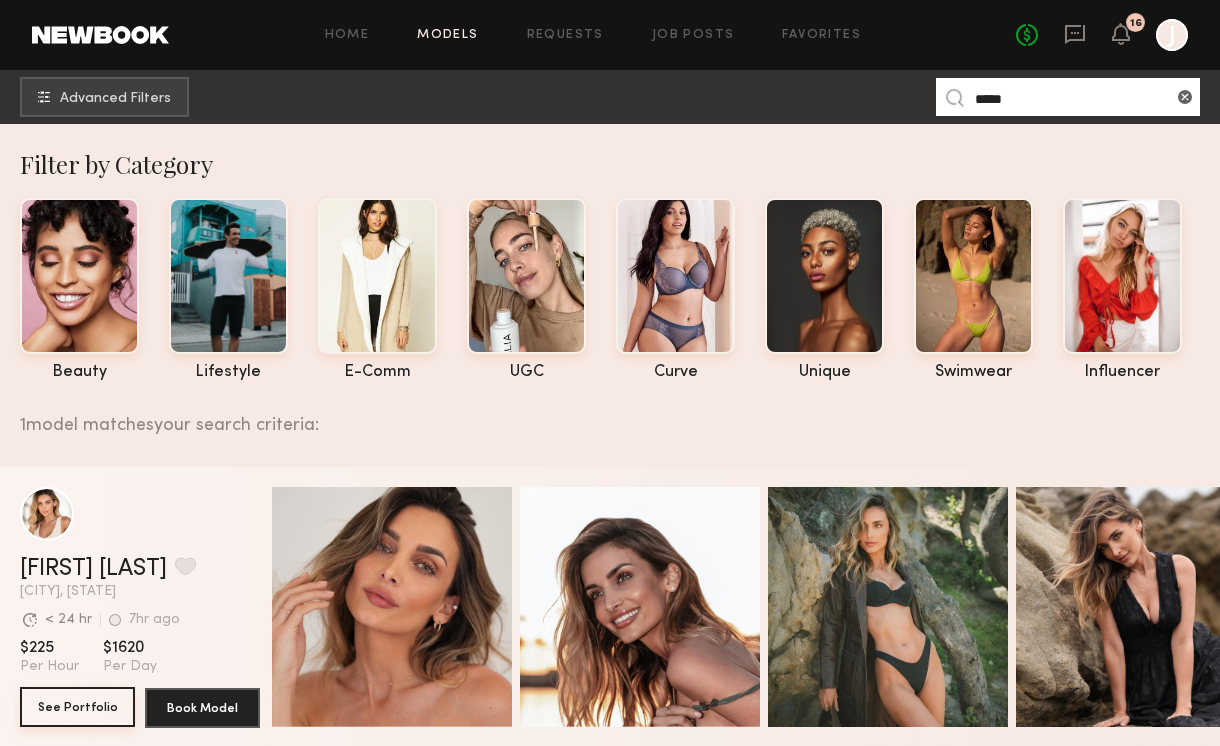 type on "*****" 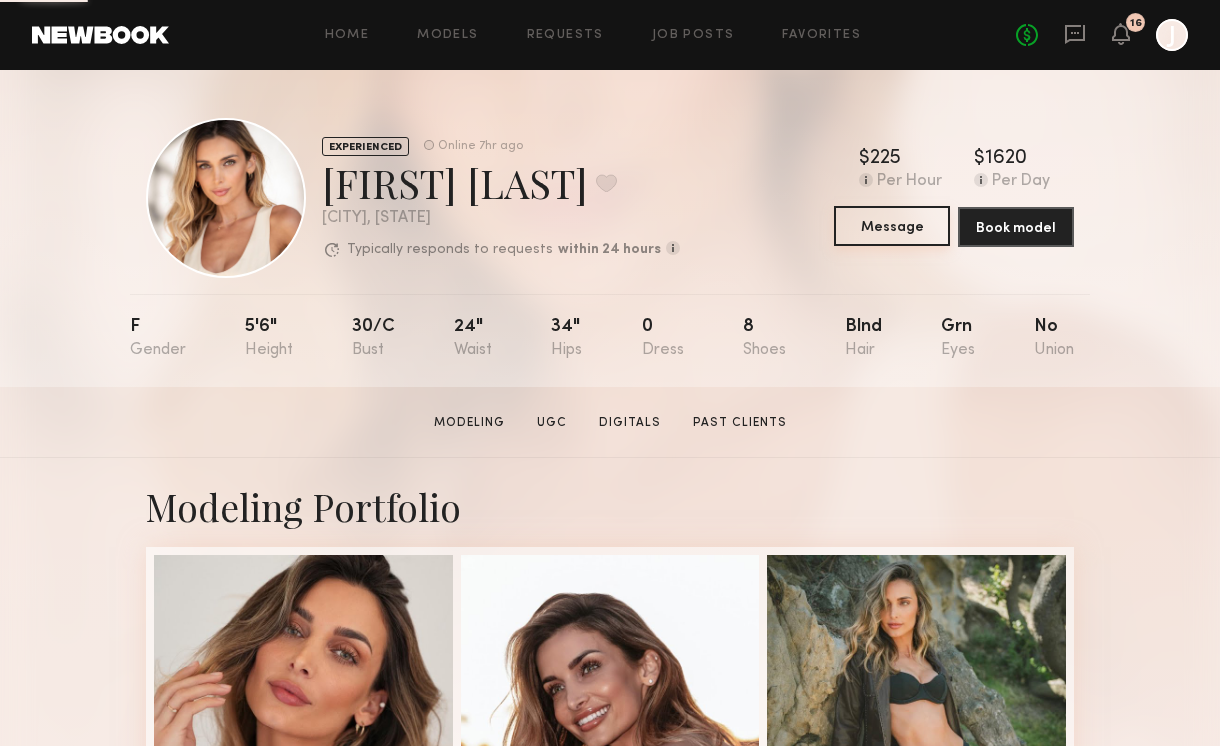 click on "Message" 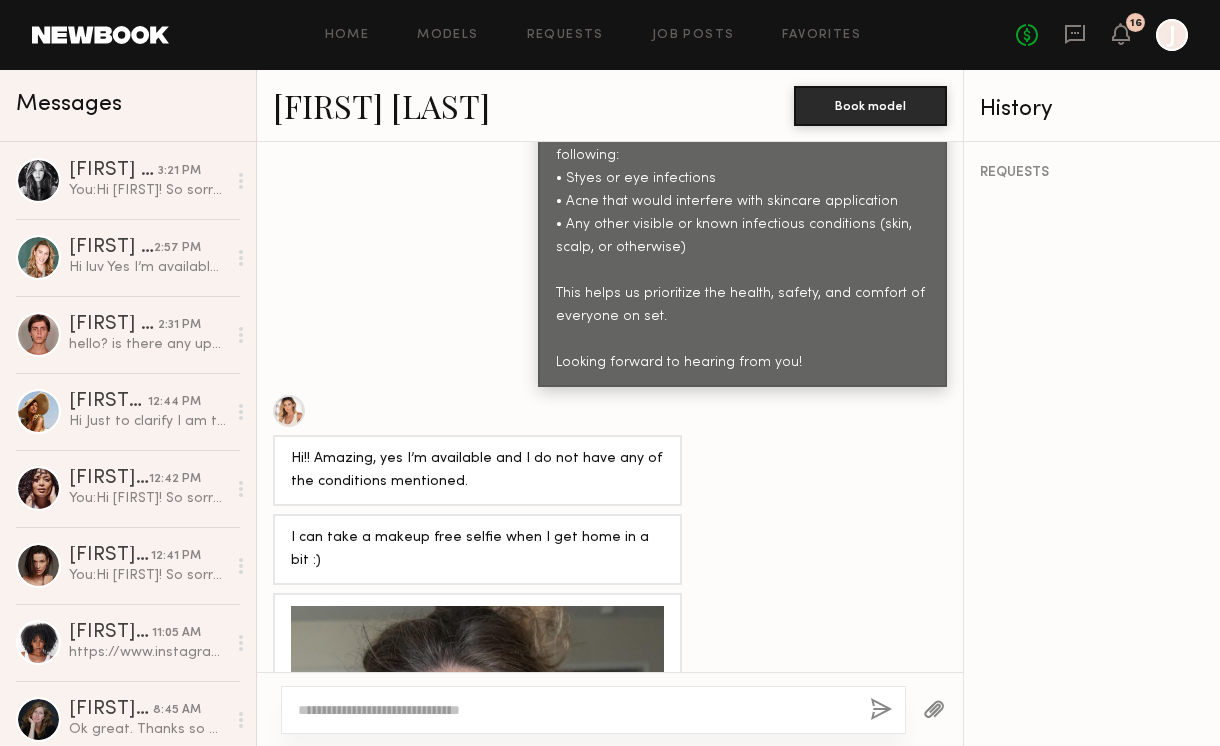 scroll, scrollTop: 1024, scrollLeft: 0, axis: vertical 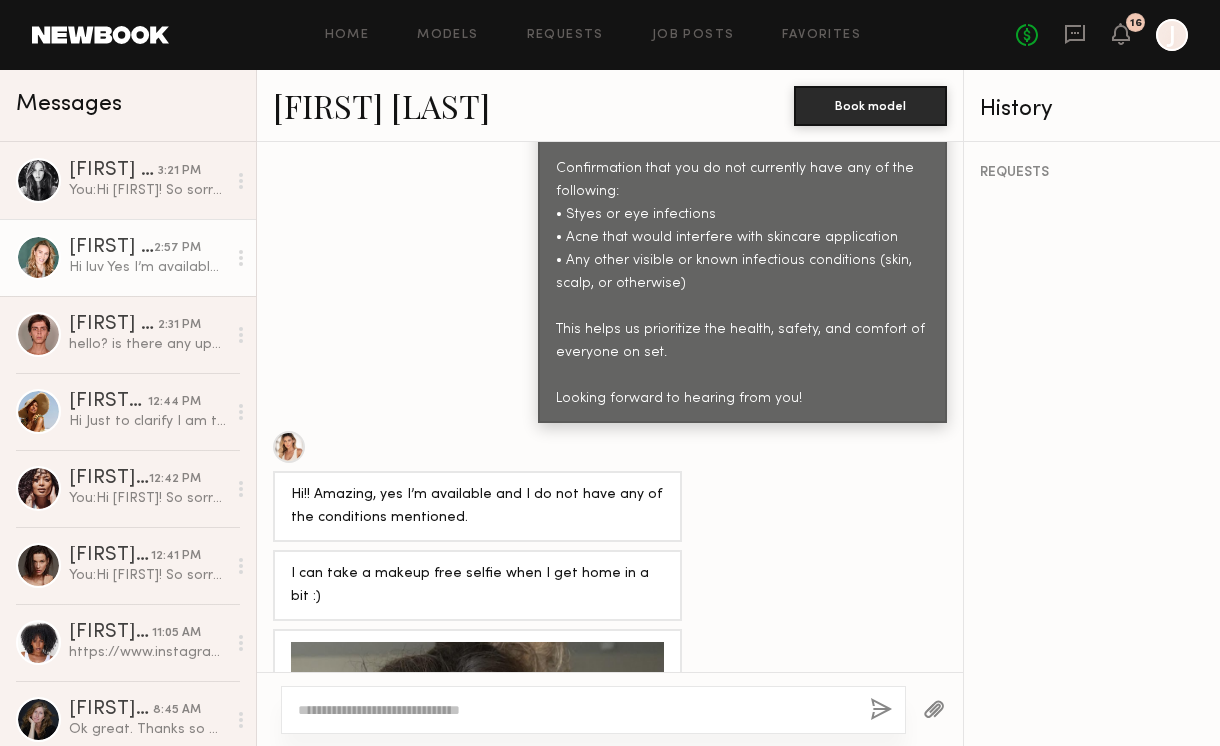 click on "Hi luv
Yes I’m available:)" 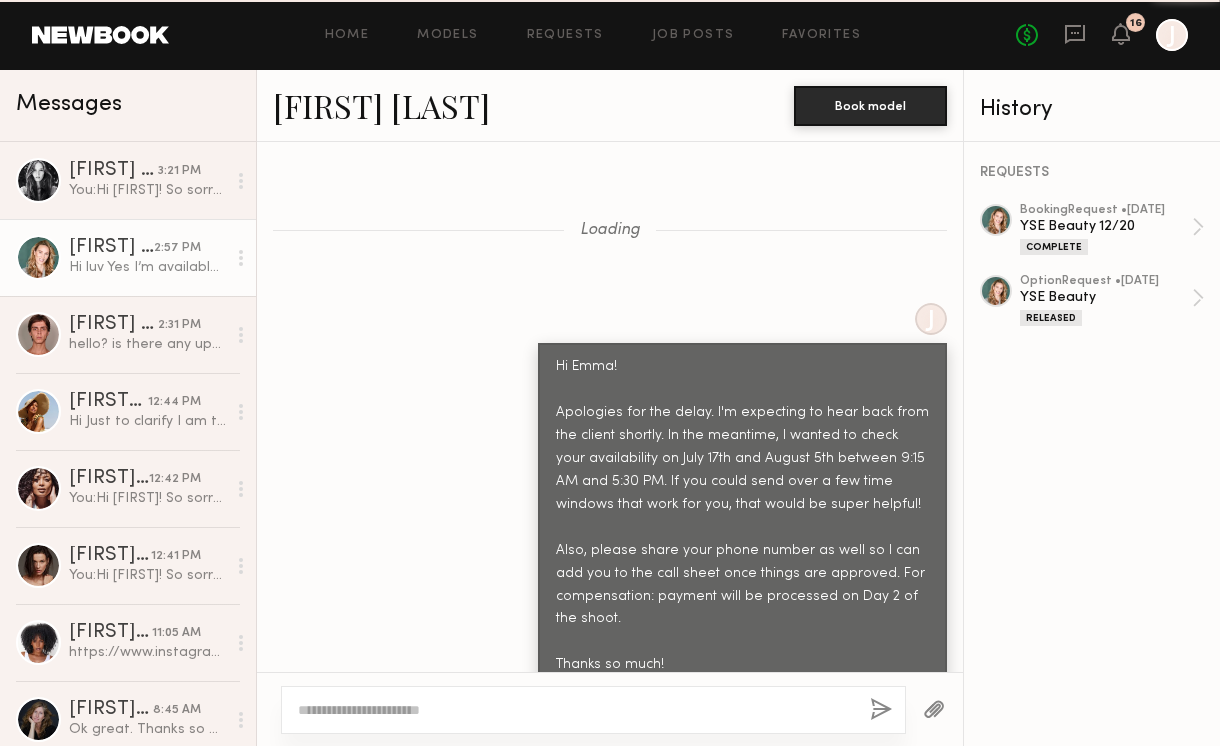 scroll, scrollTop: 2084, scrollLeft: 0, axis: vertical 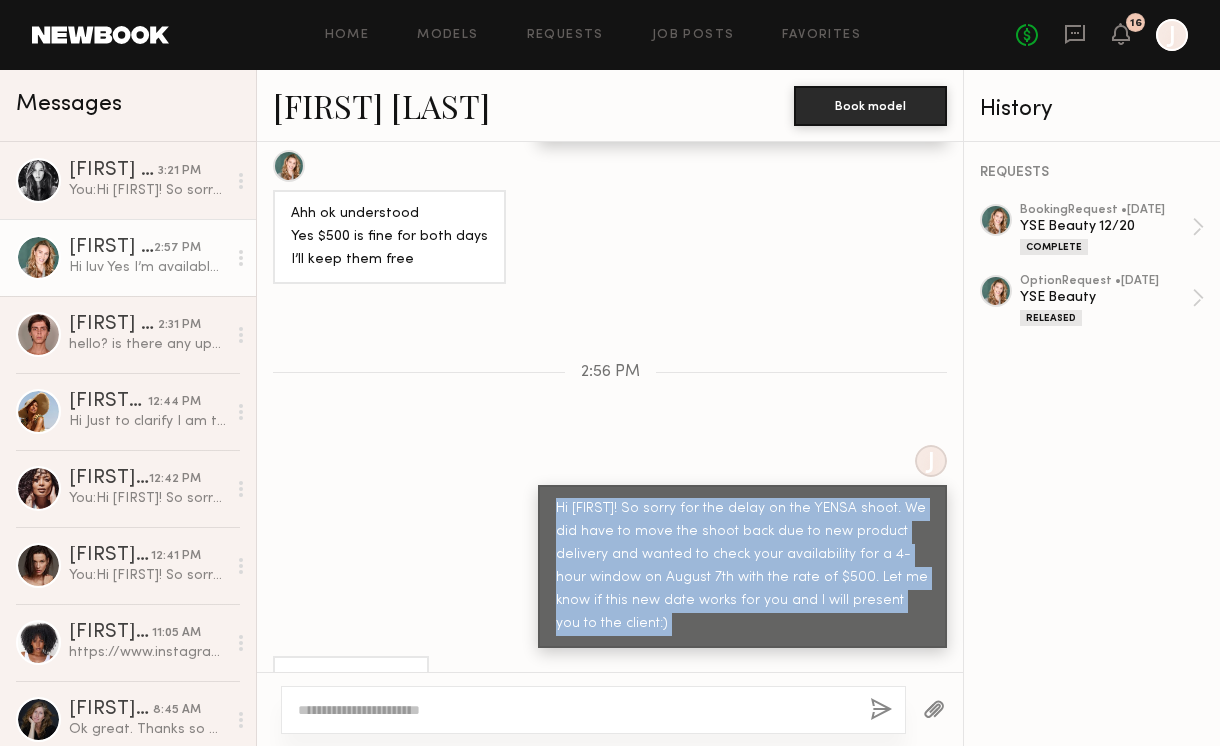 drag, startPoint x: 556, startPoint y: 437, endPoint x: 685, endPoint y: 584, distance: 195.57607 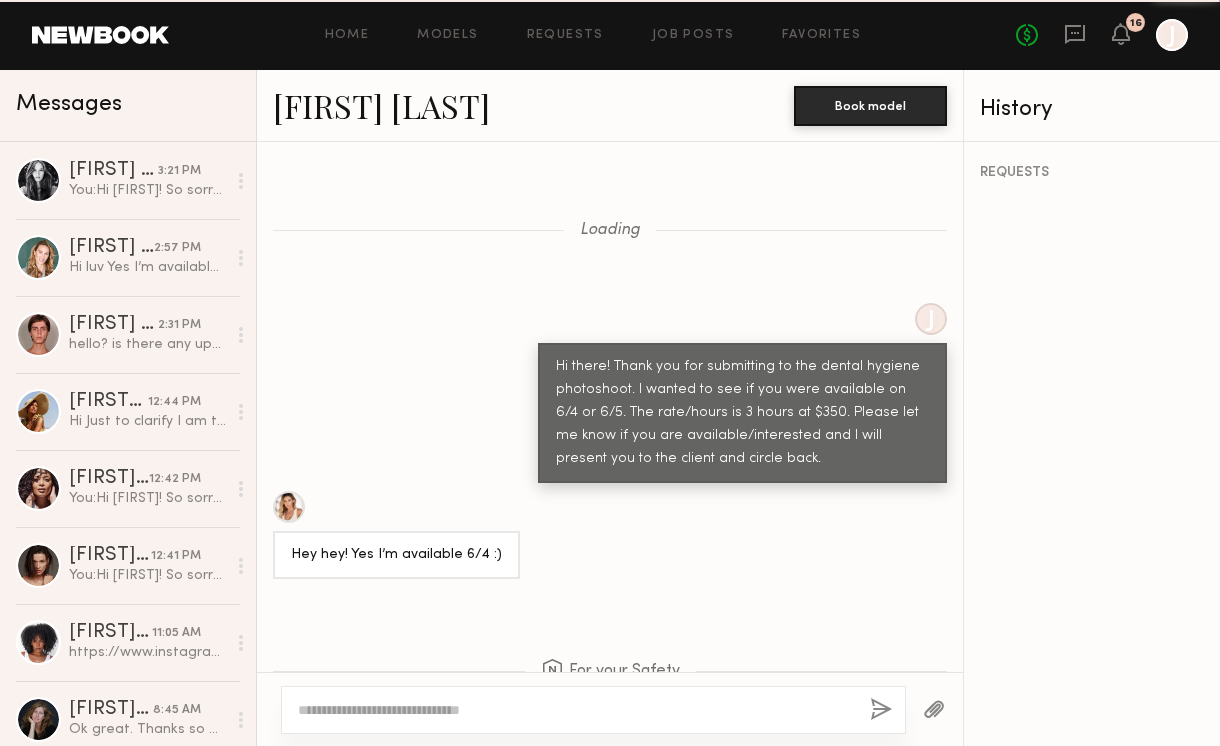 scroll, scrollTop: 2531, scrollLeft: 0, axis: vertical 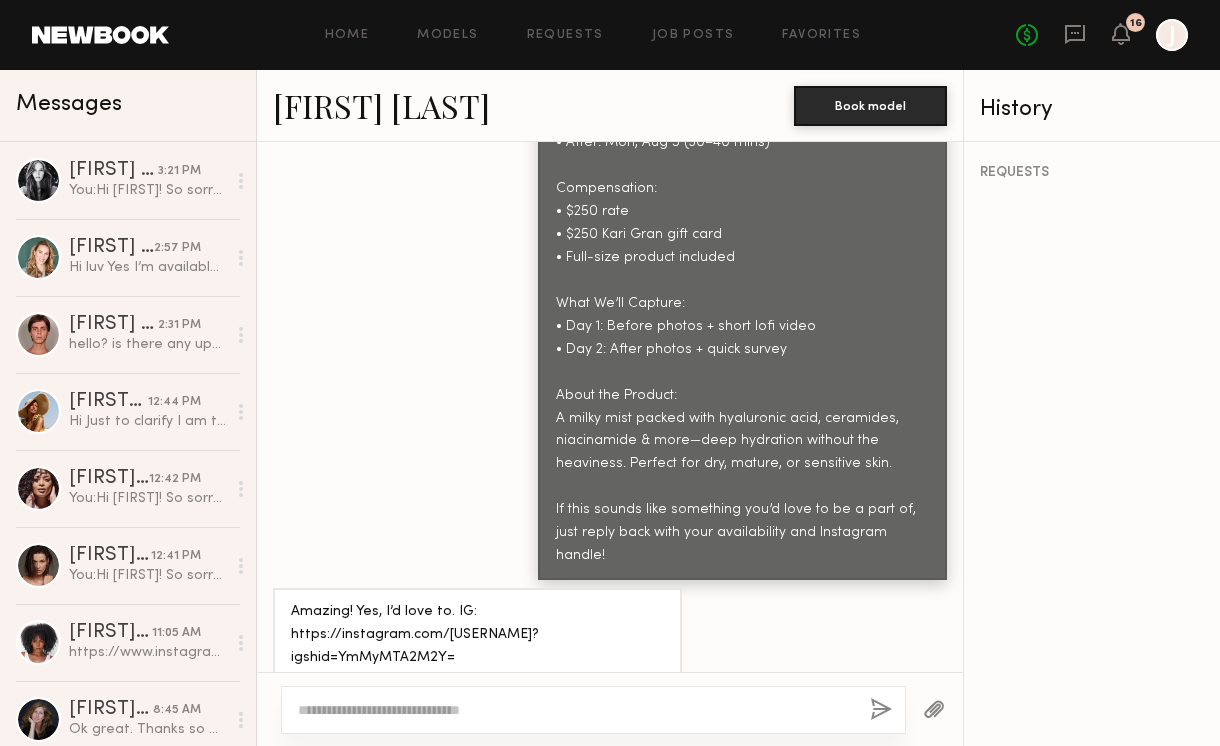 click 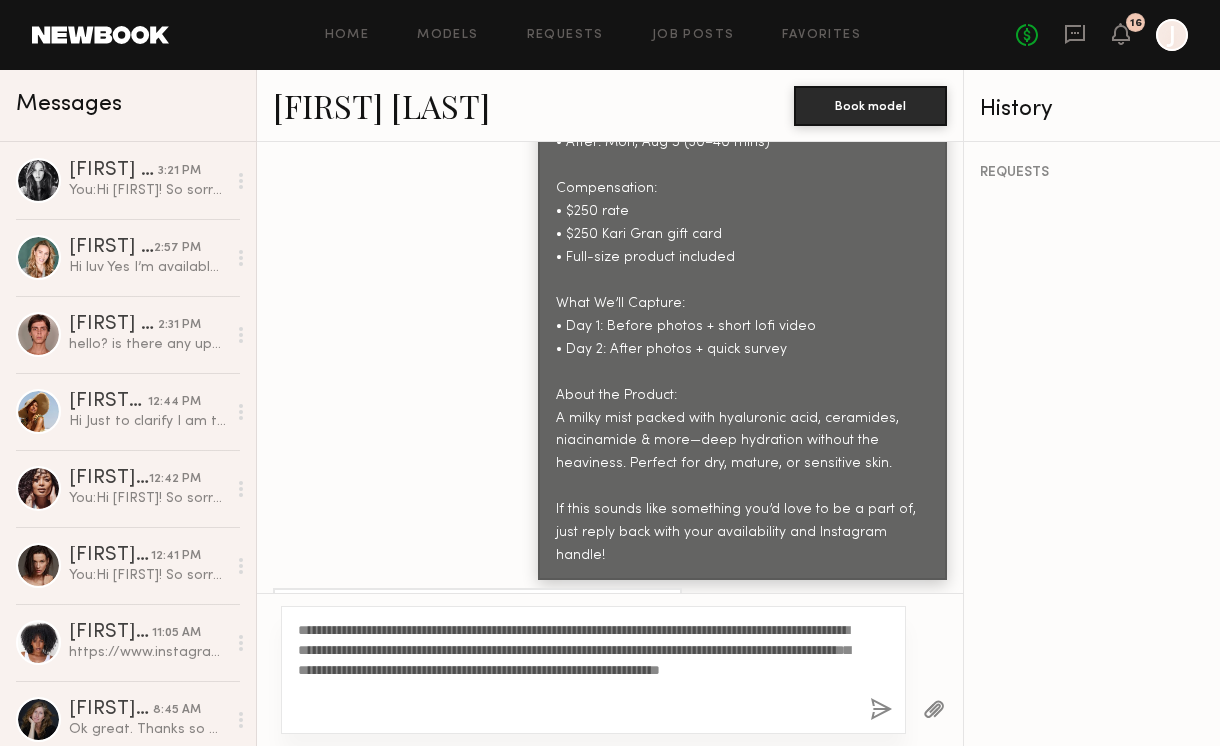 drag, startPoint x: 355, startPoint y: 632, endPoint x: 316, endPoint y: 632, distance: 39 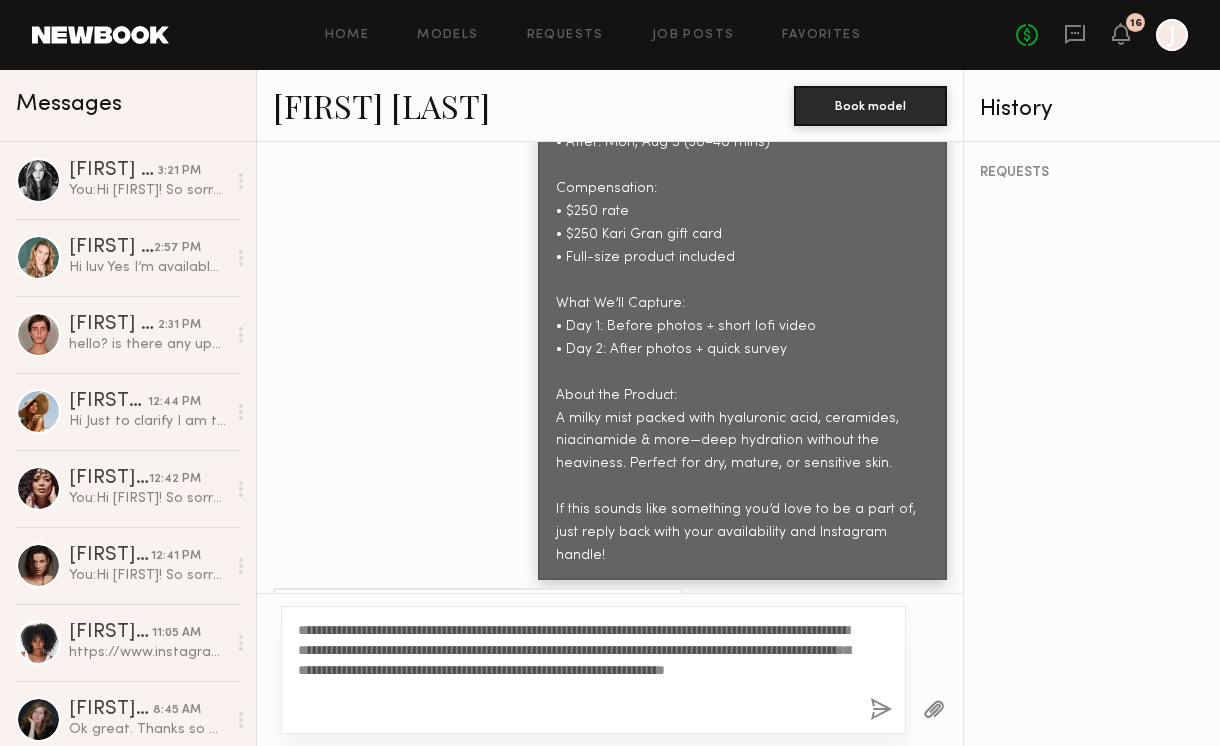 scroll, scrollTop: 2610, scrollLeft: 0, axis: vertical 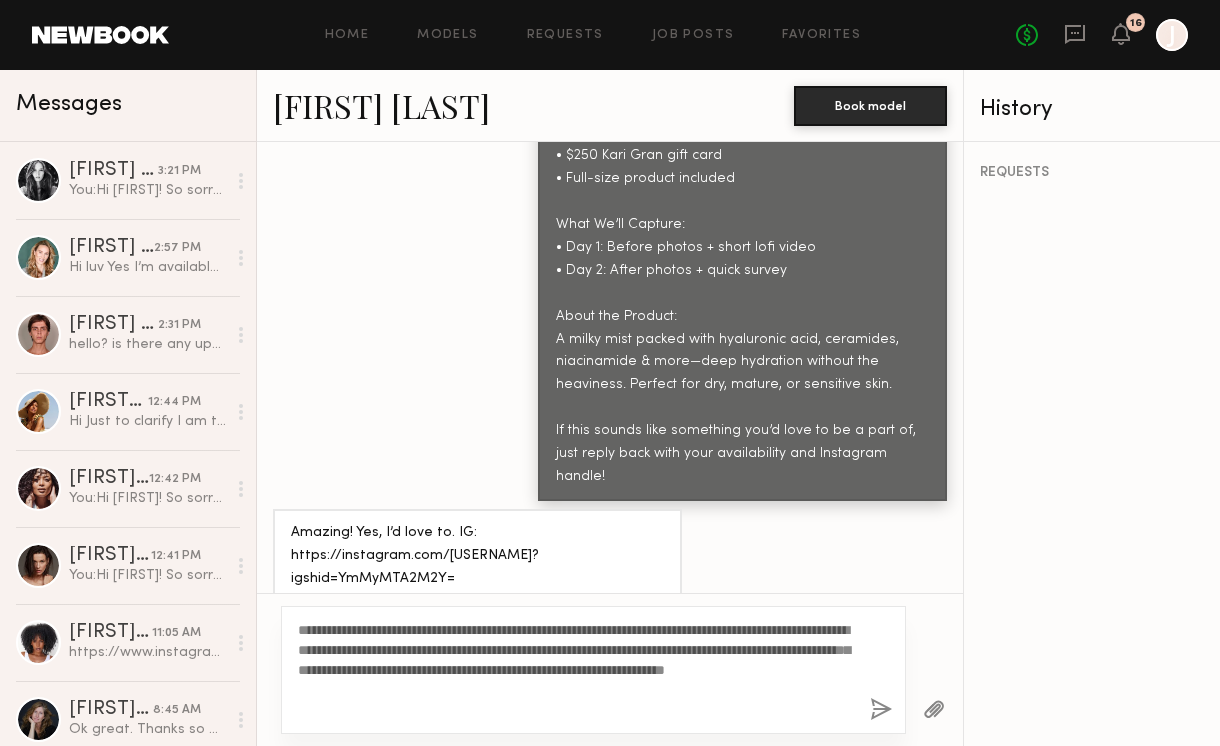 type on "**********" 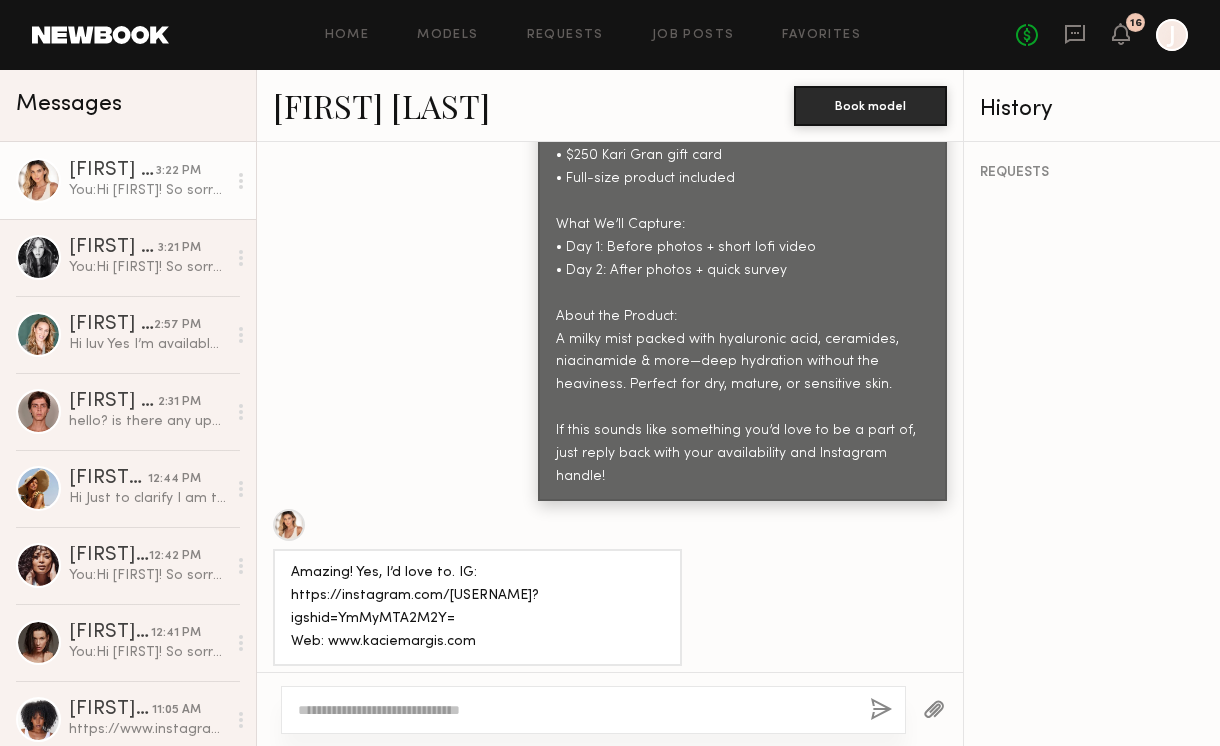 scroll, scrollTop: 3023, scrollLeft: 0, axis: vertical 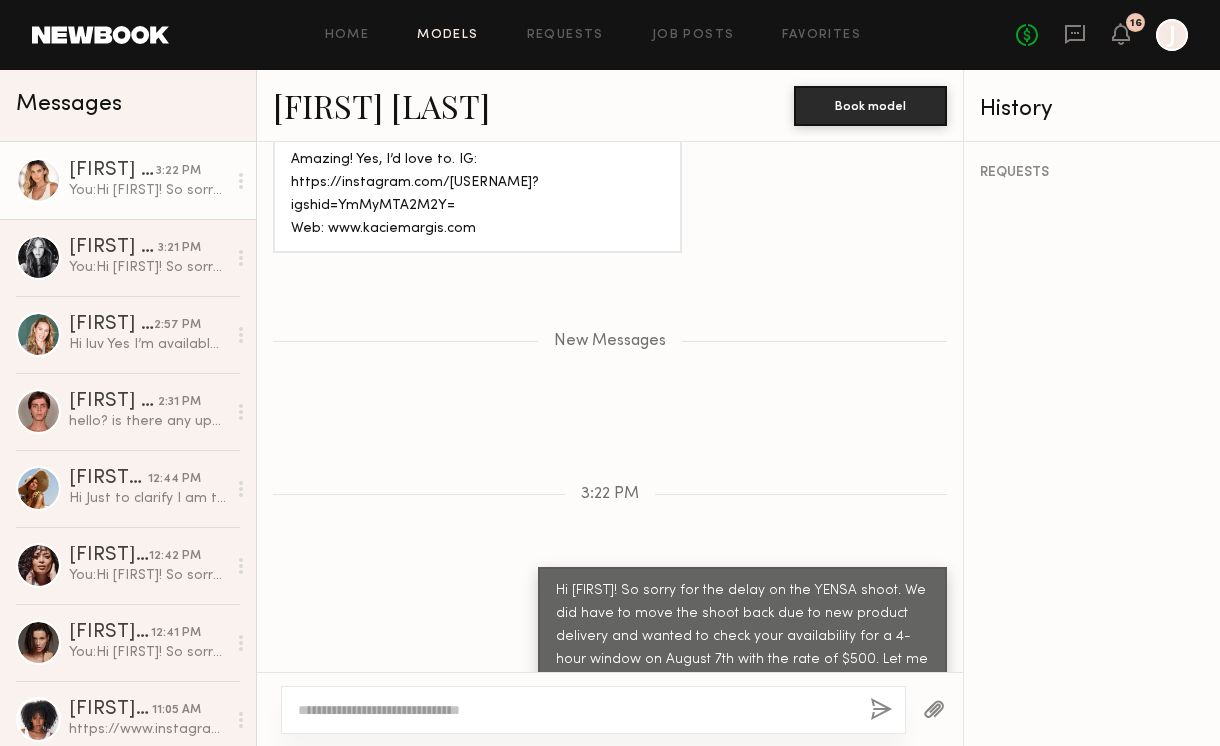 click on "Models" 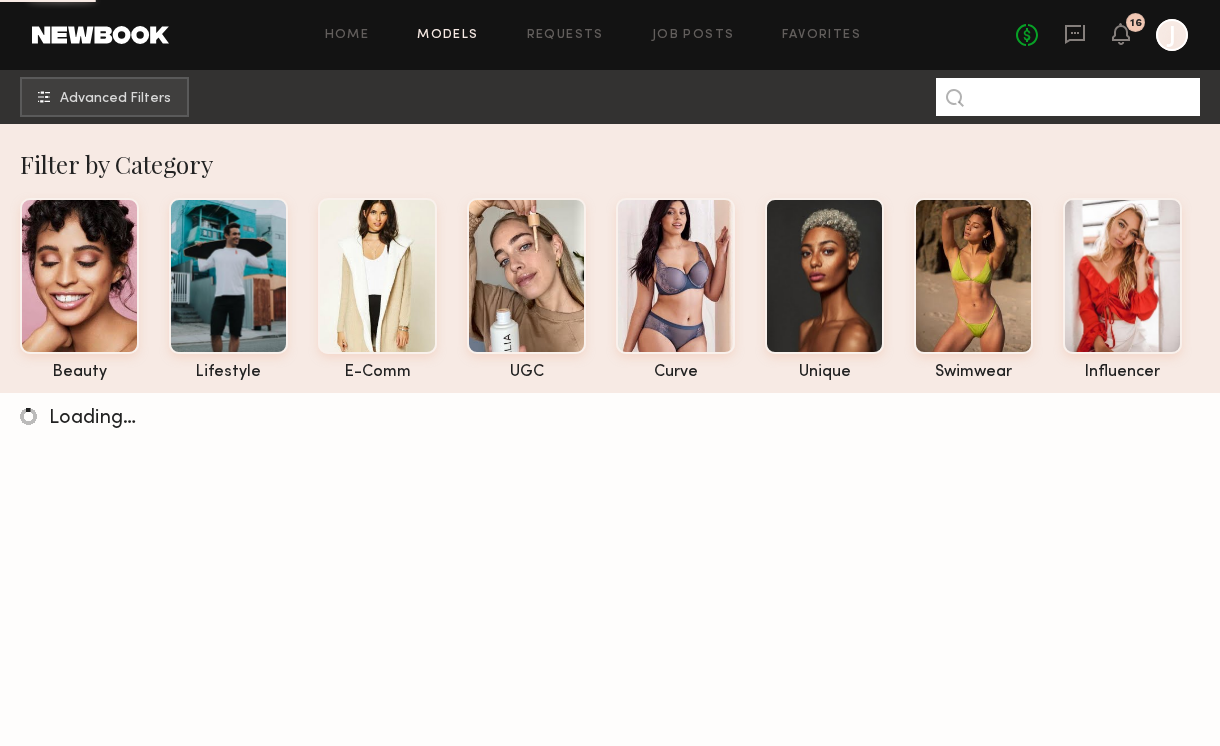 click 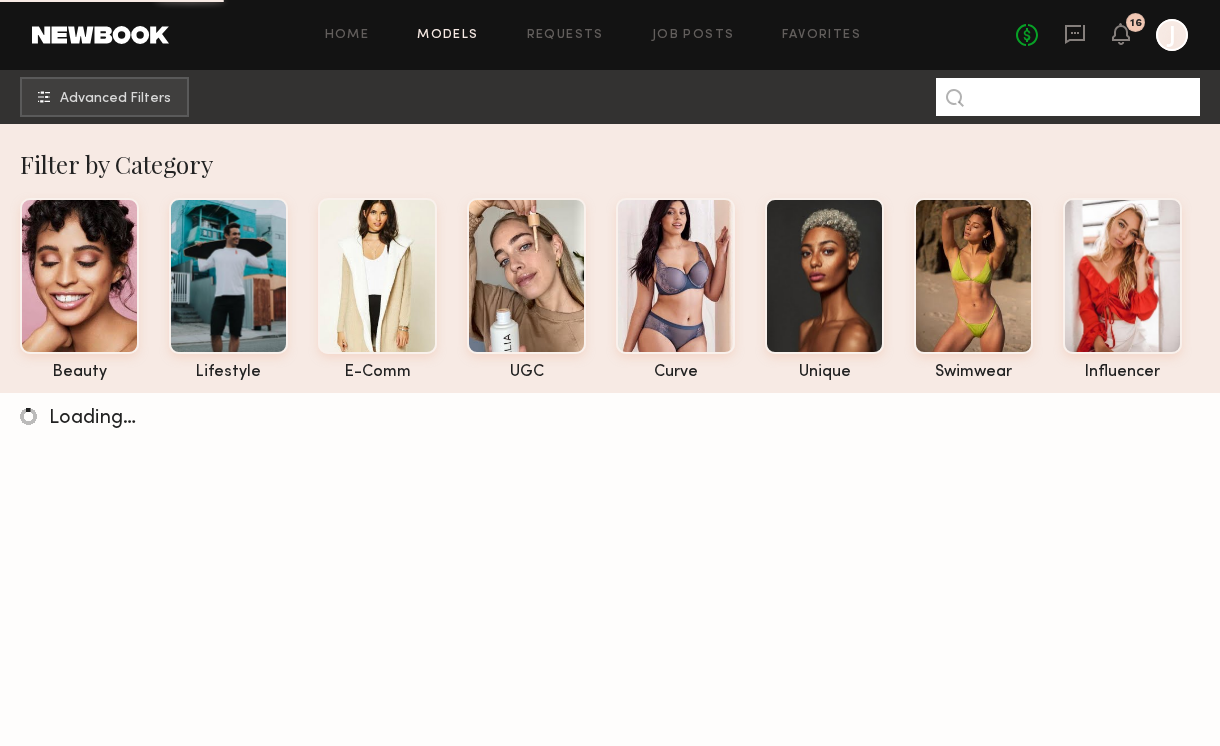 type on "*" 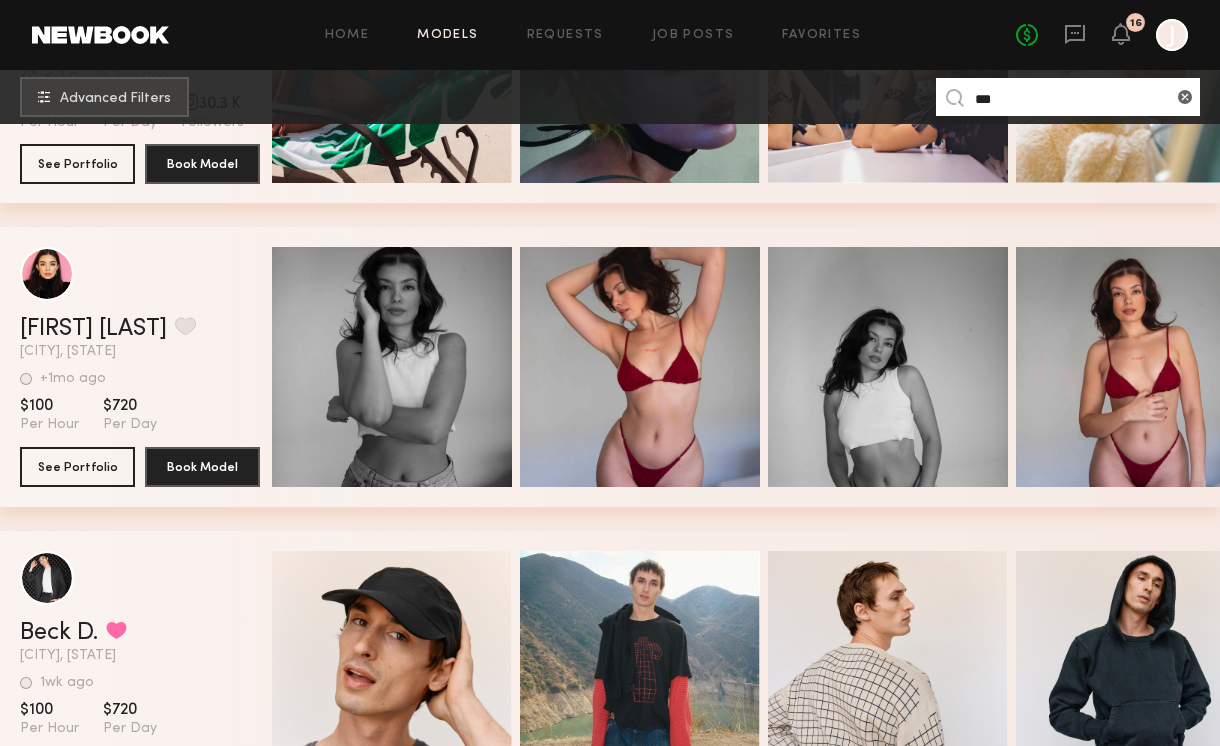 scroll, scrollTop: 1764, scrollLeft: 0, axis: vertical 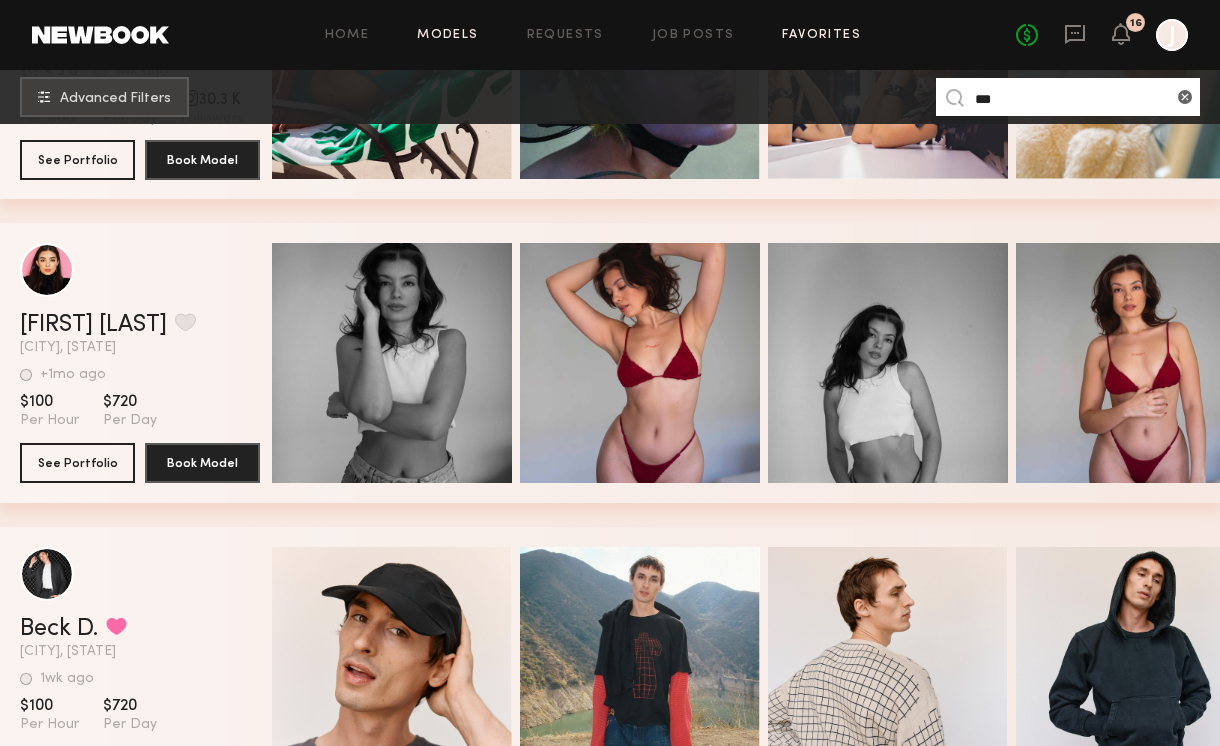 type on "***" 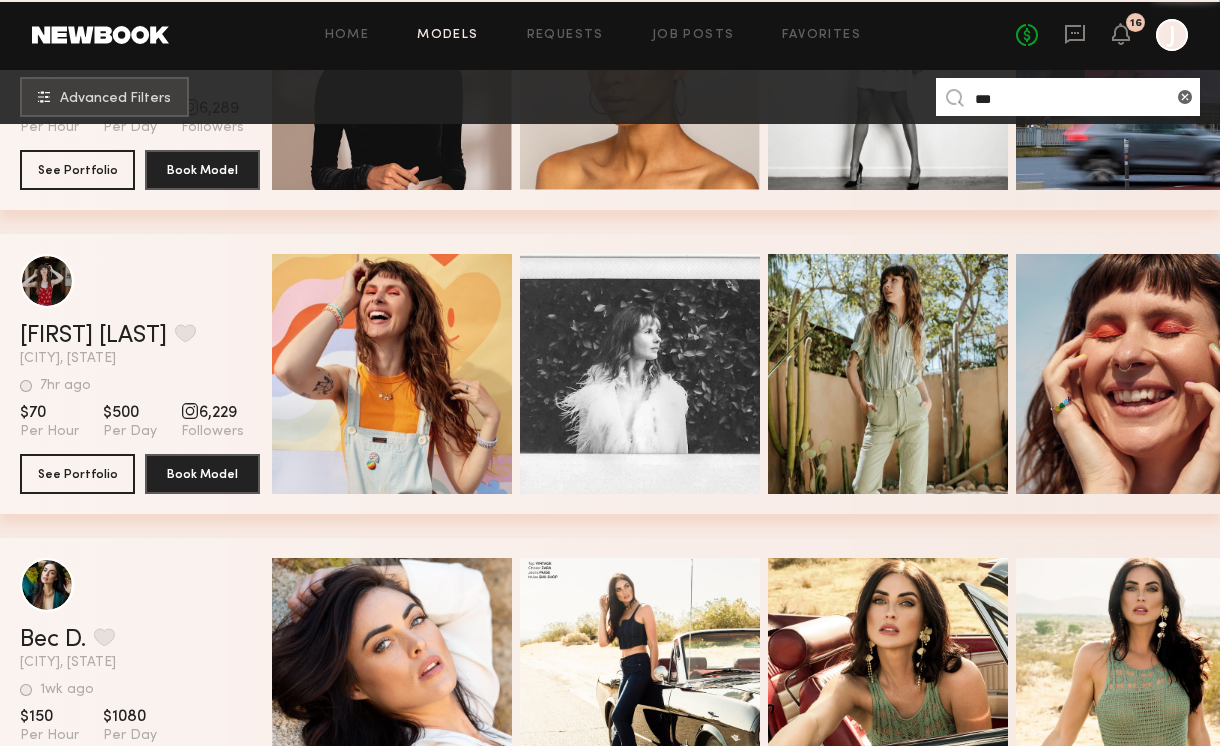 scroll, scrollTop: 3756, scrollLeft: 0, axis: vertical 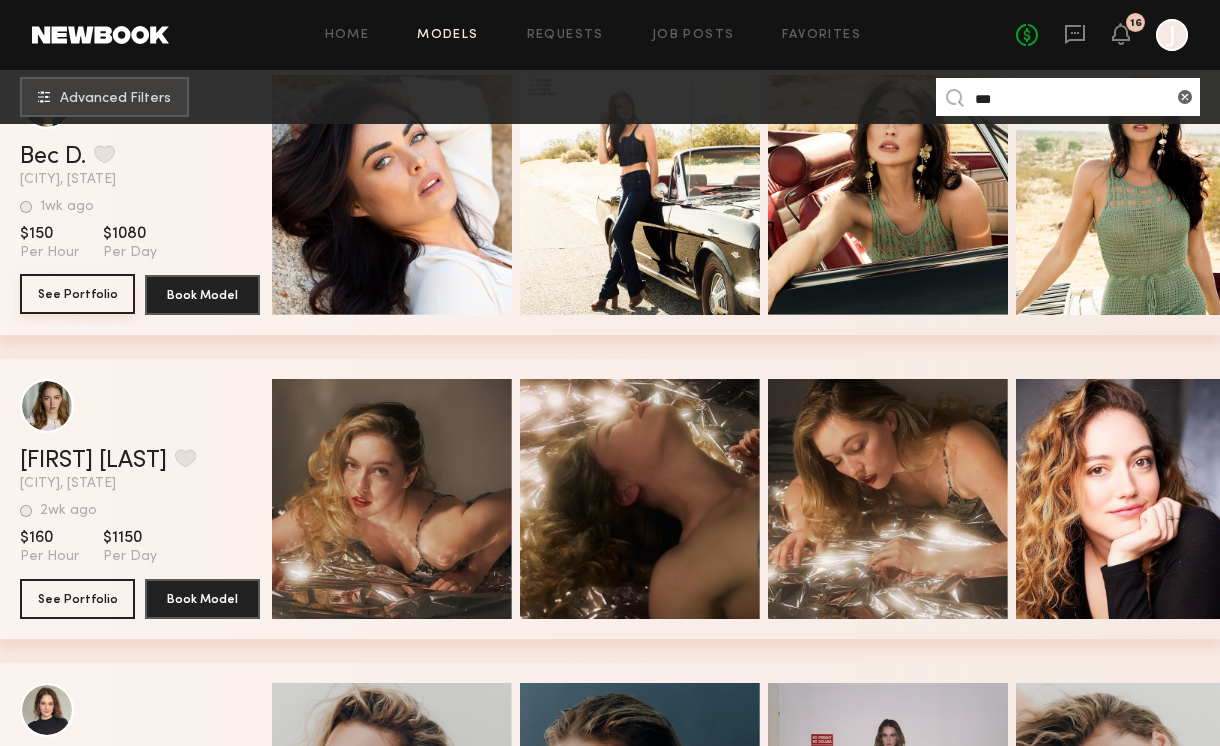 click on "See Portfolio" 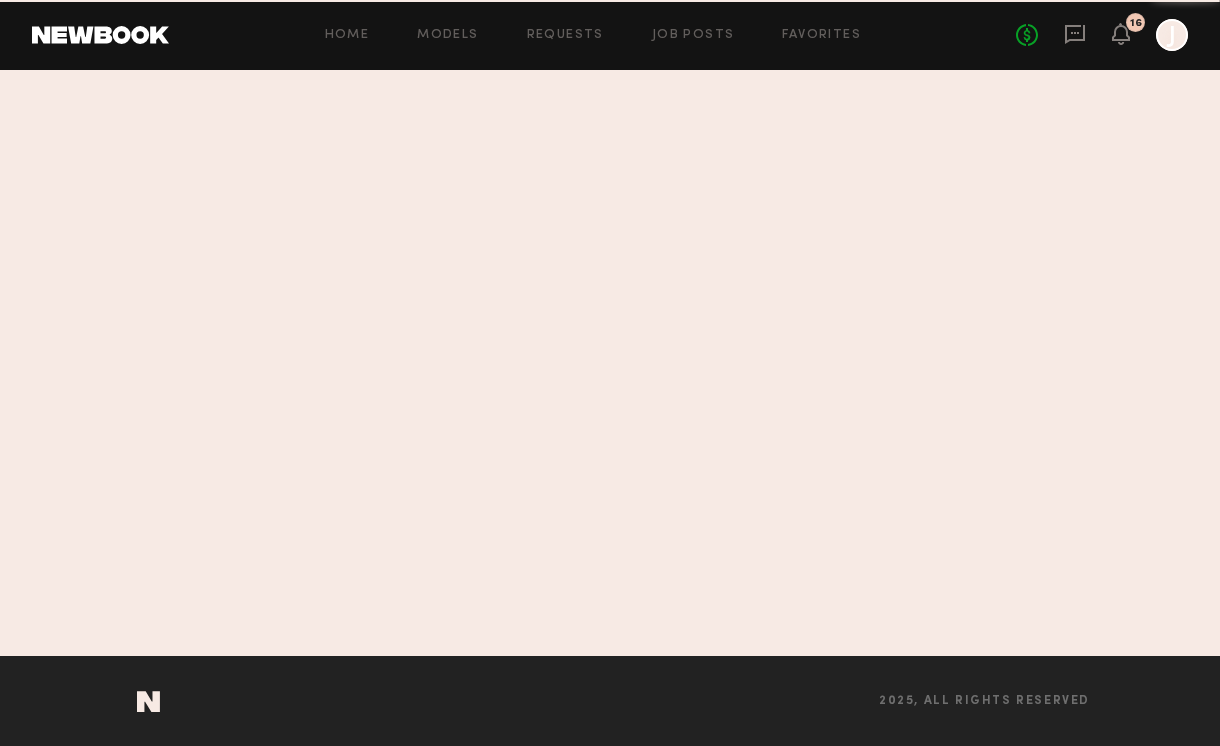 scroll, scrollTop: 0, scrollLeft: 0, axis: both 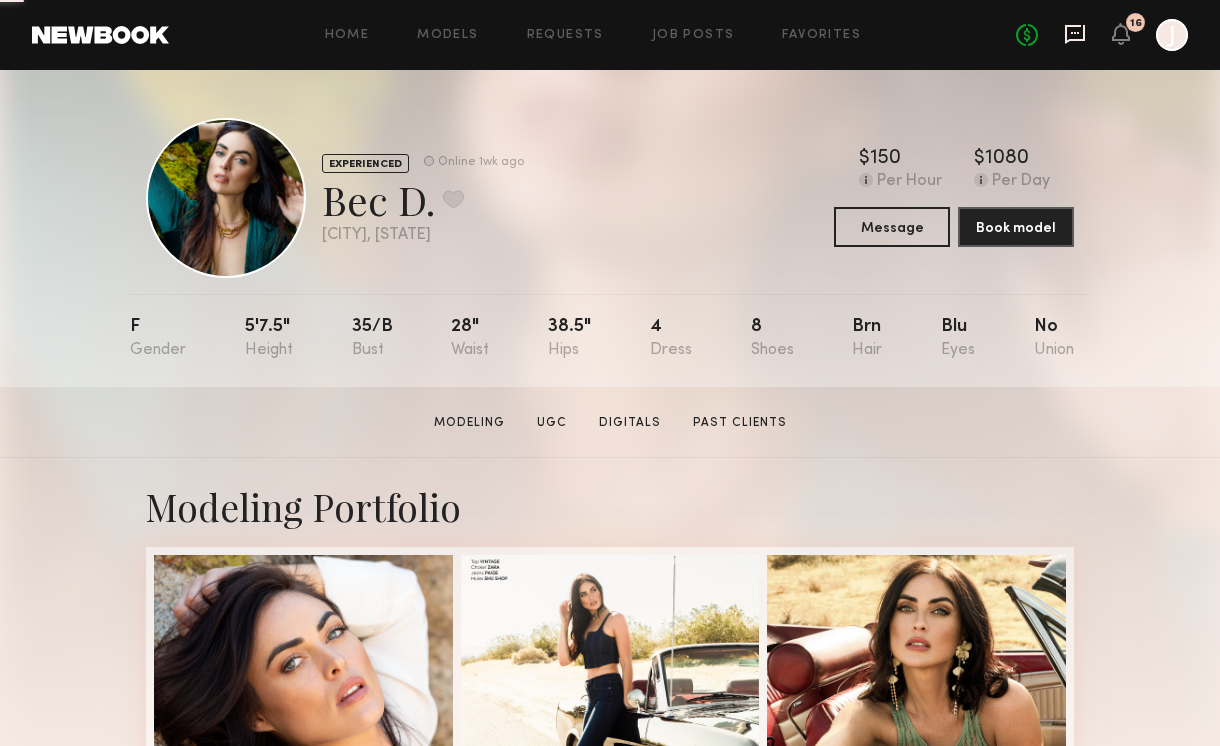 click 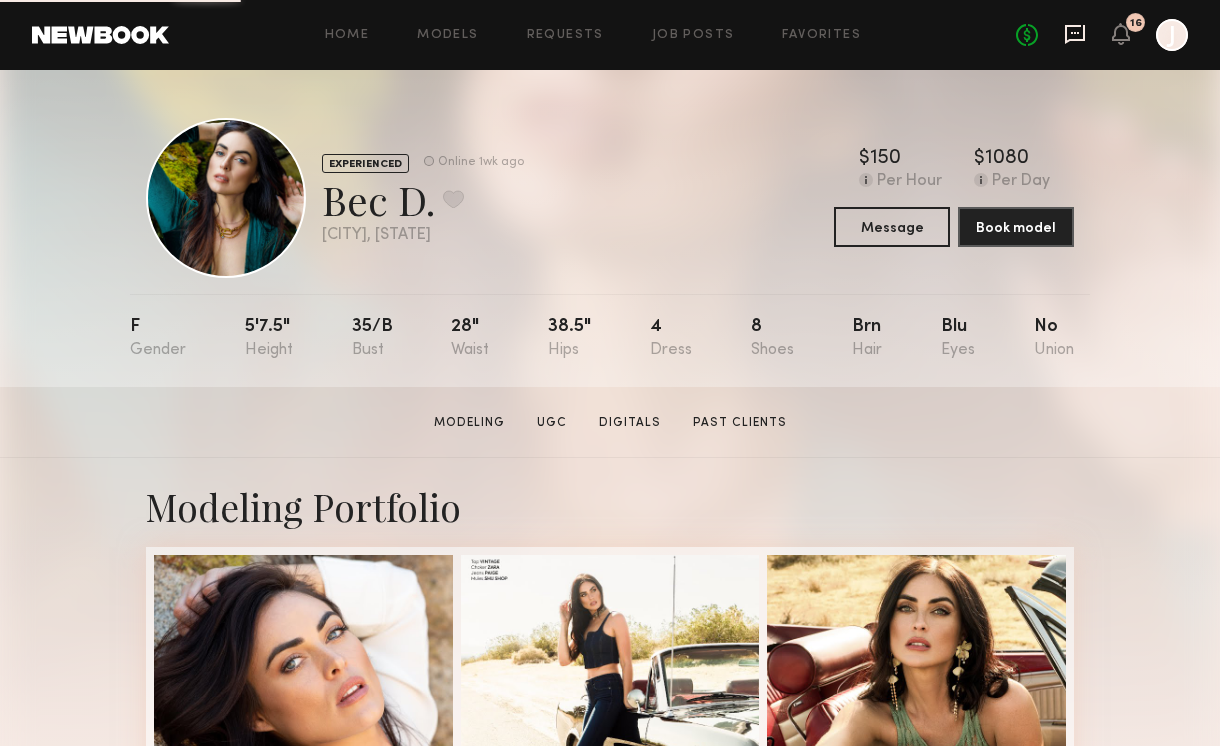 click 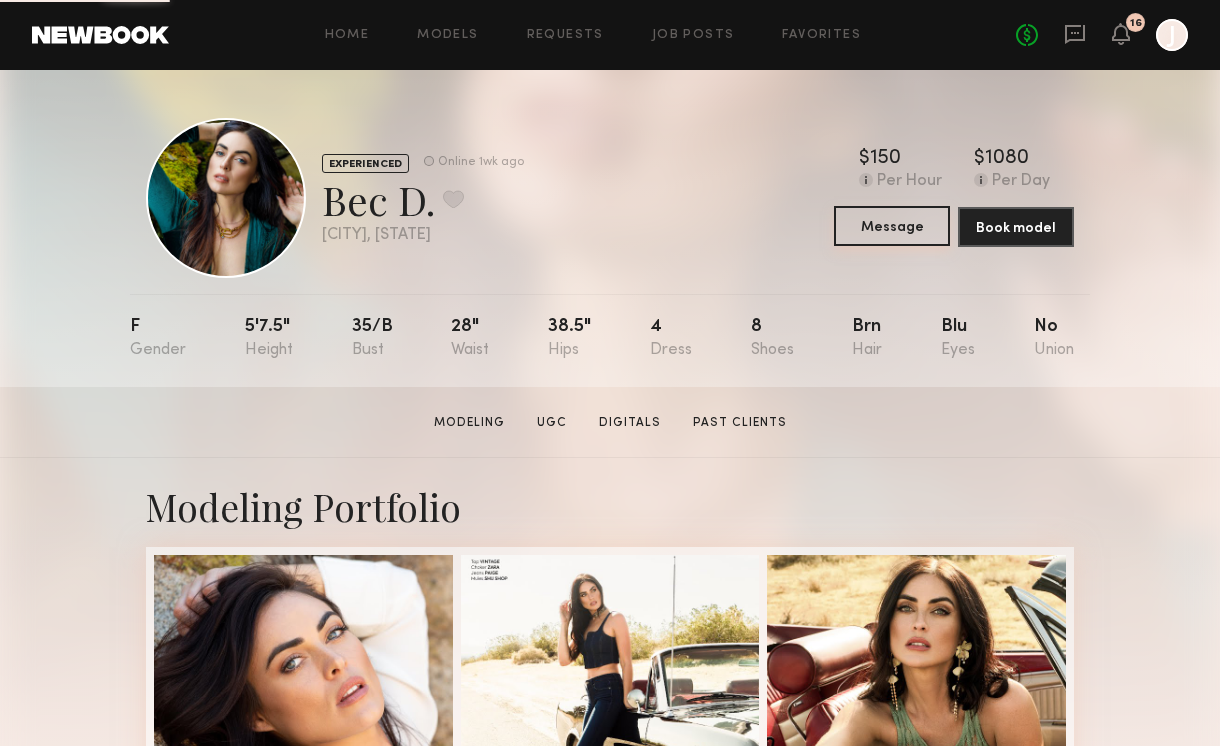 click on "Message" 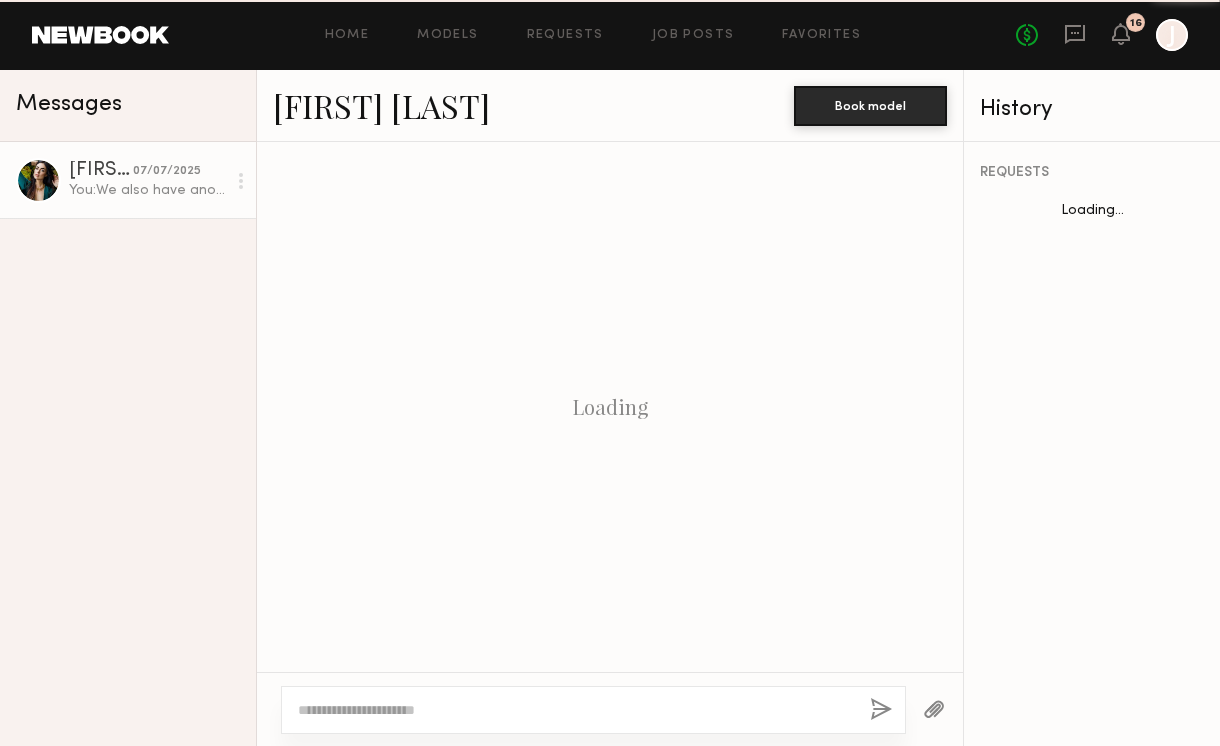 scroll, scrollTop: 2859, scrollLeft: 0, axis: vertical 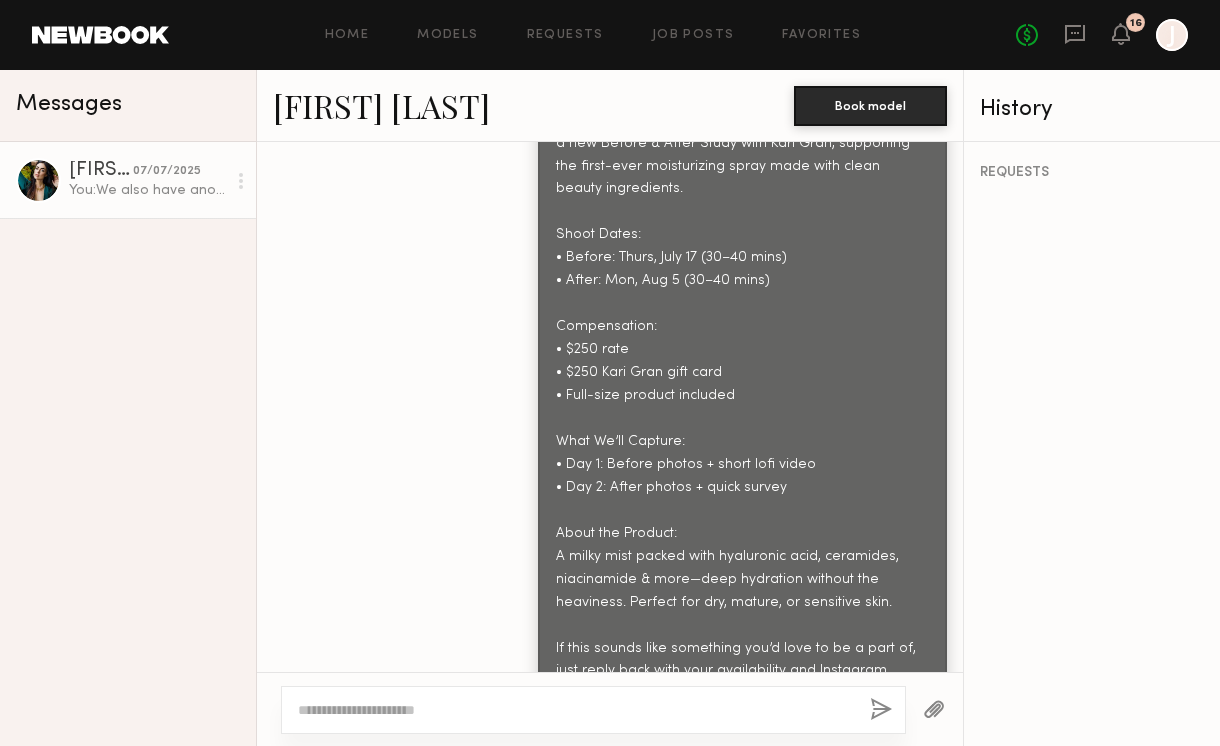 click 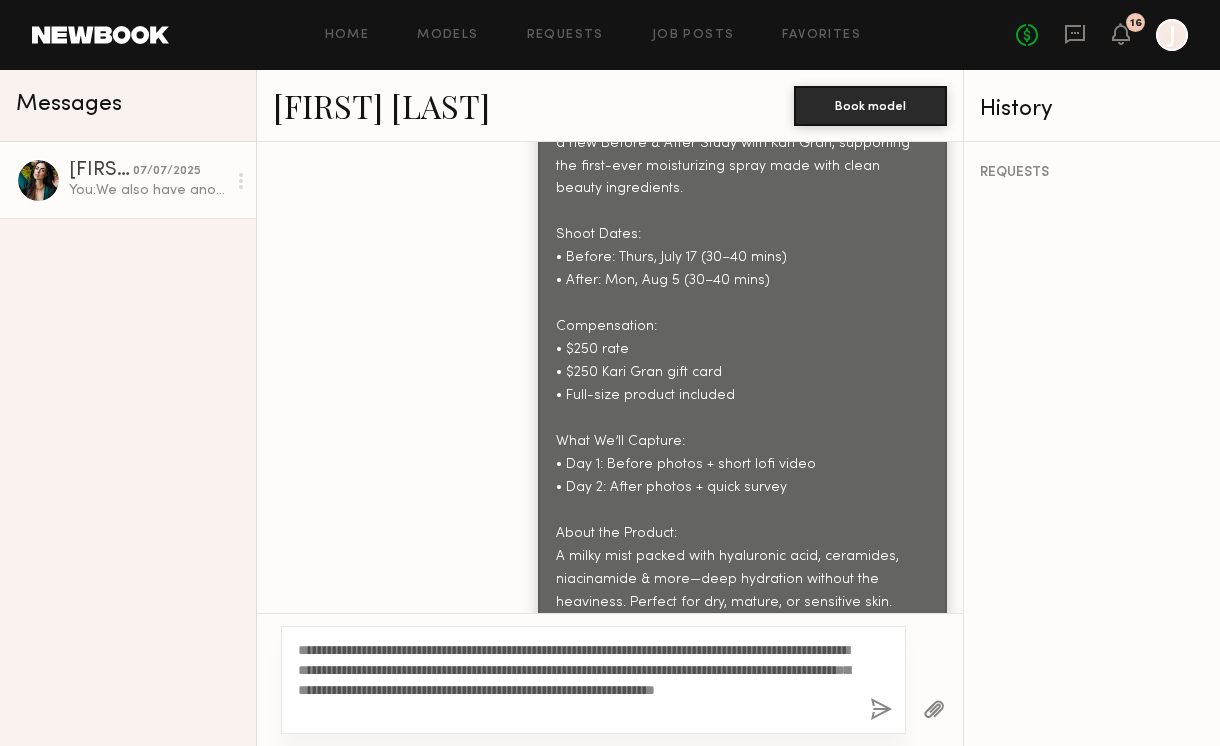 drag, startPoint x: 357, startPoint y: 657, endPoint x: 320, endPoint y: 656, distance: 37.01351 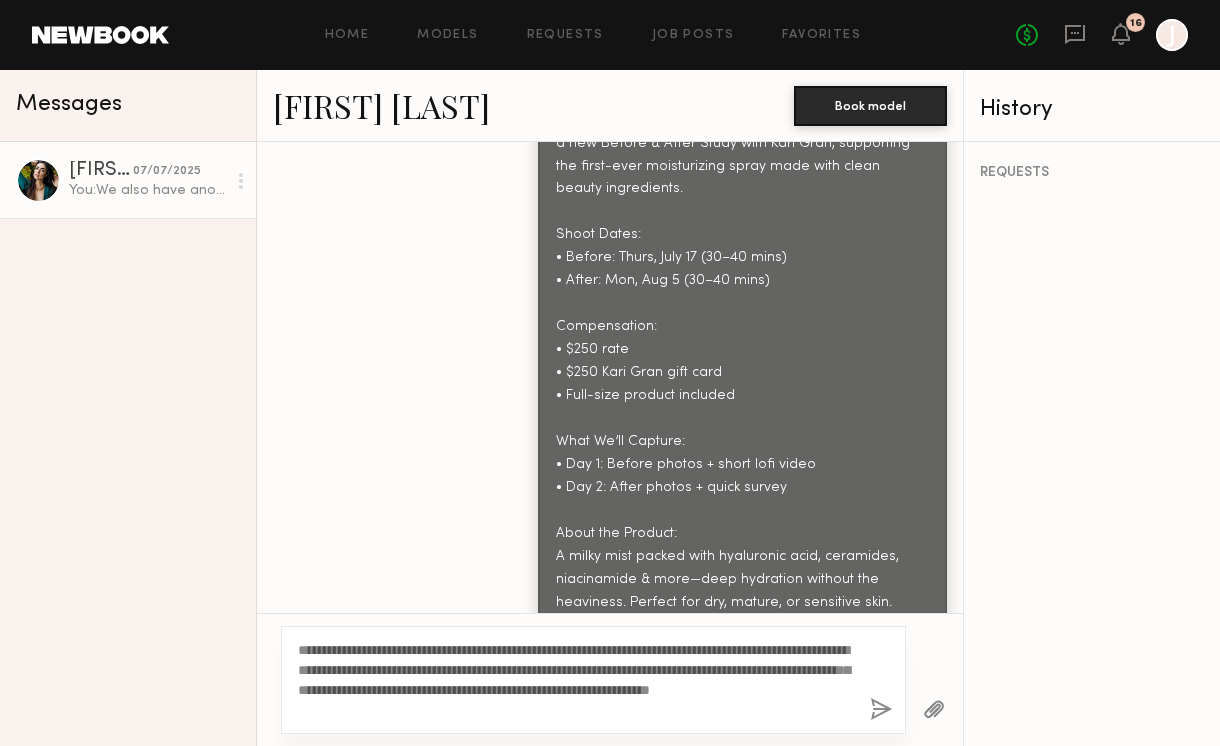 type on "**********" 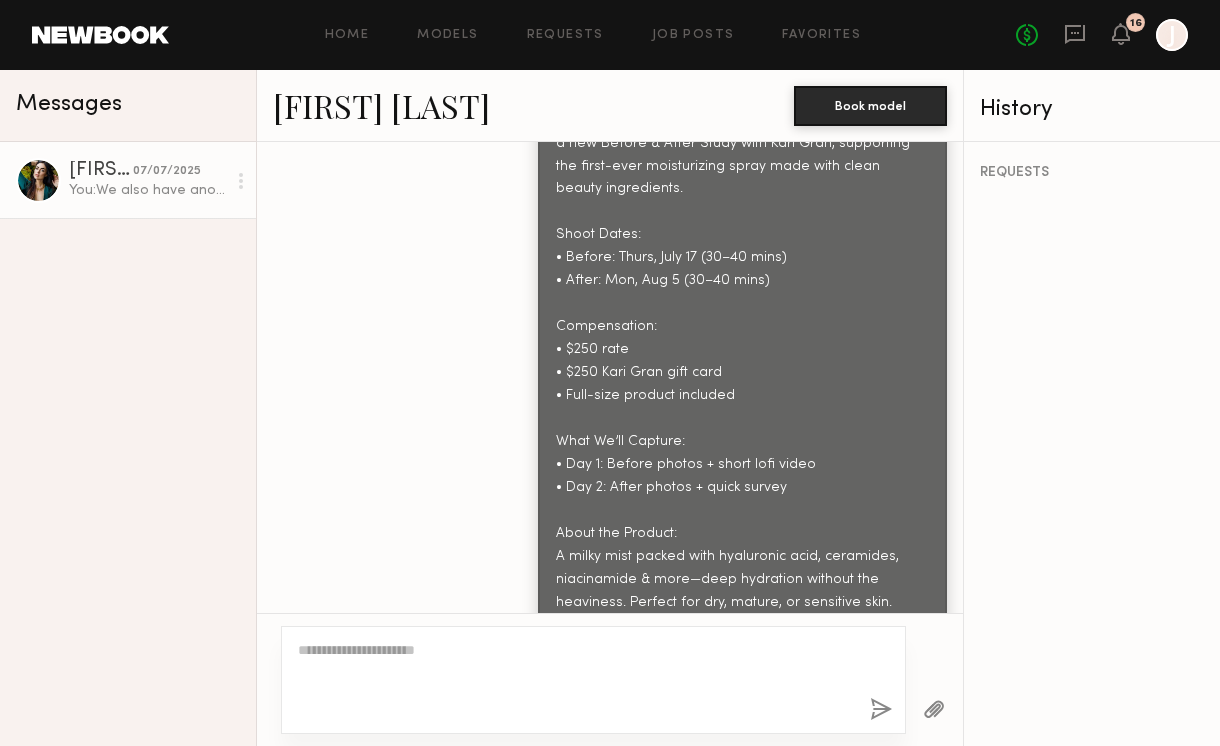 scroll, scrollTop: 3310, scrollLeft: 0, axis: vertical 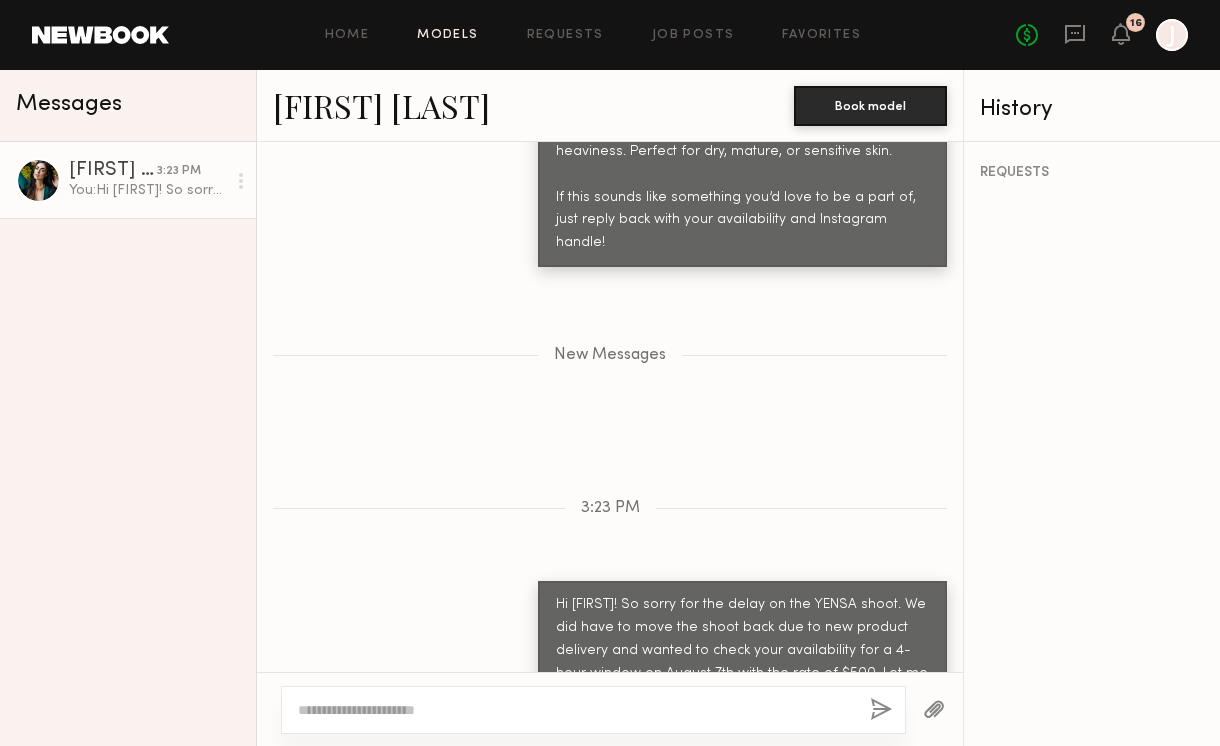 click on "Models" 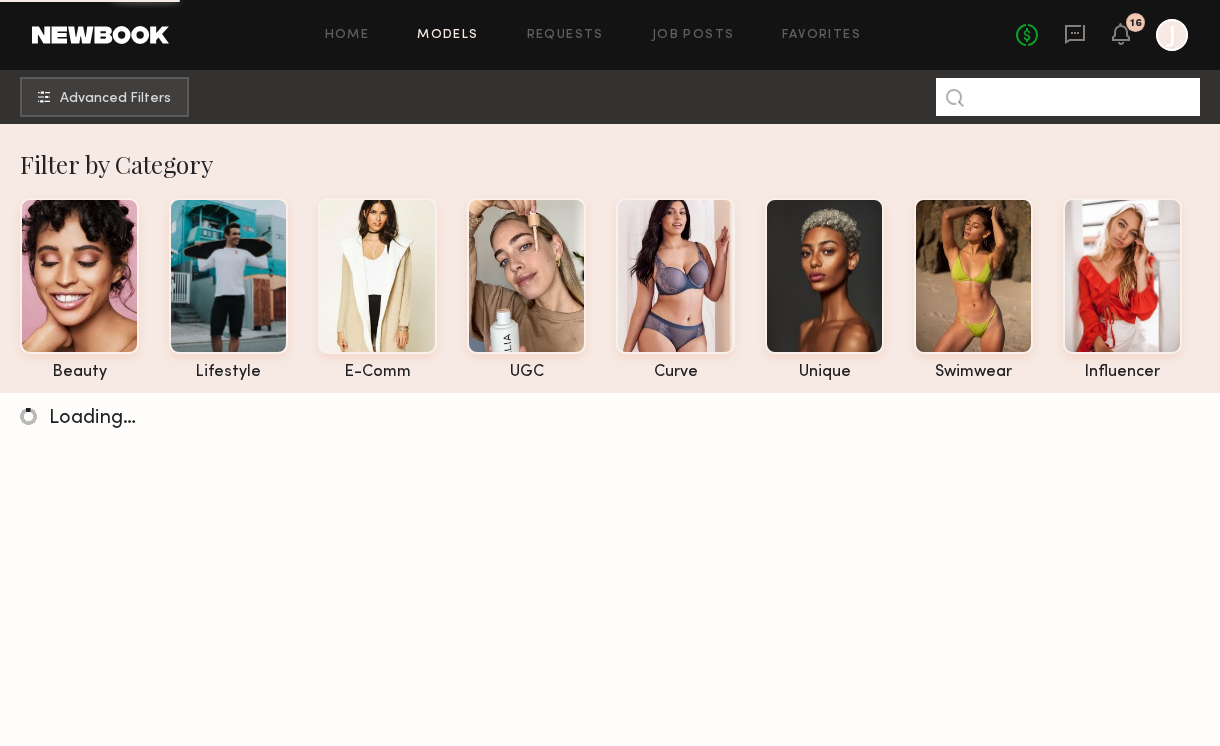 click 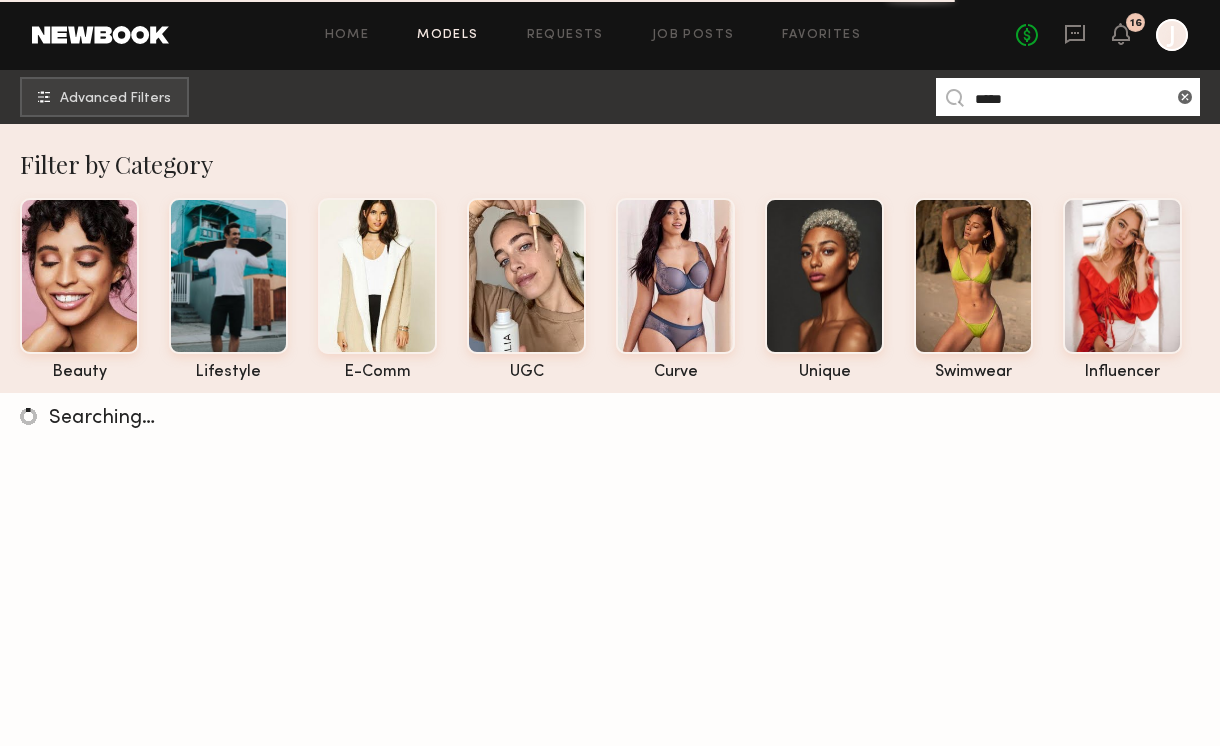 type on "*****" 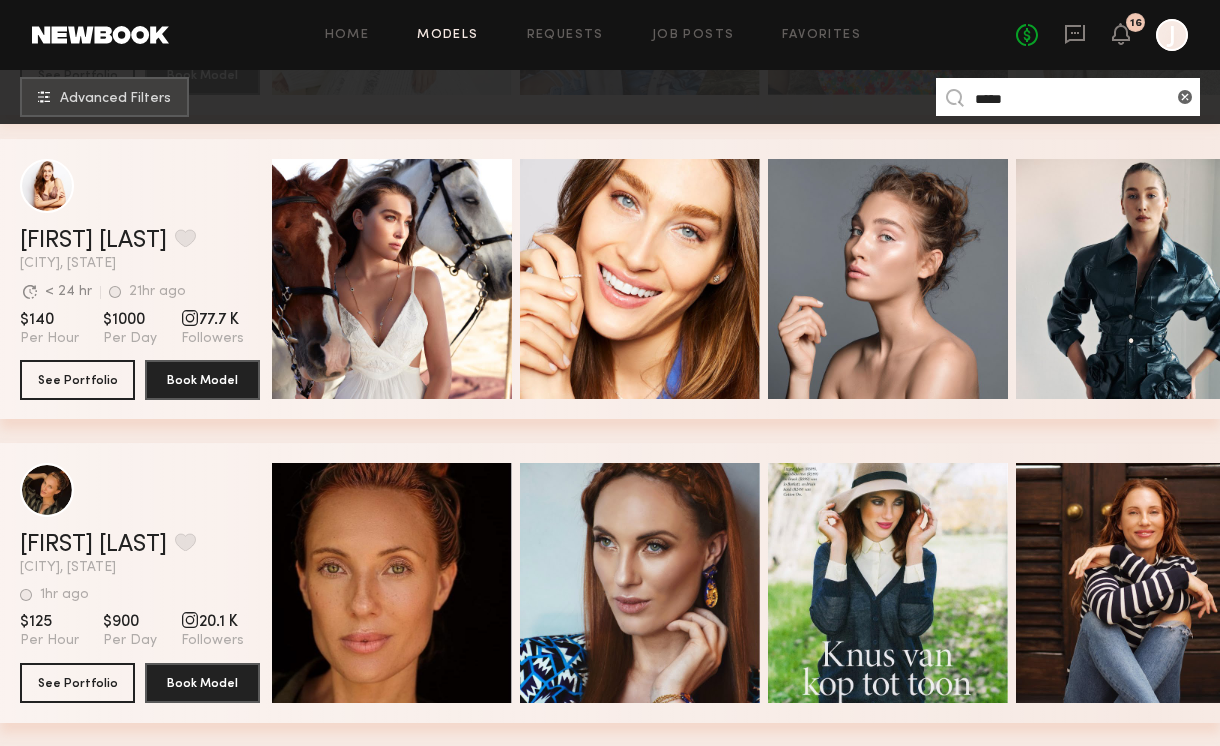 scroll, scrollTop: 1362, scrollLeft: 0, axis: vertical 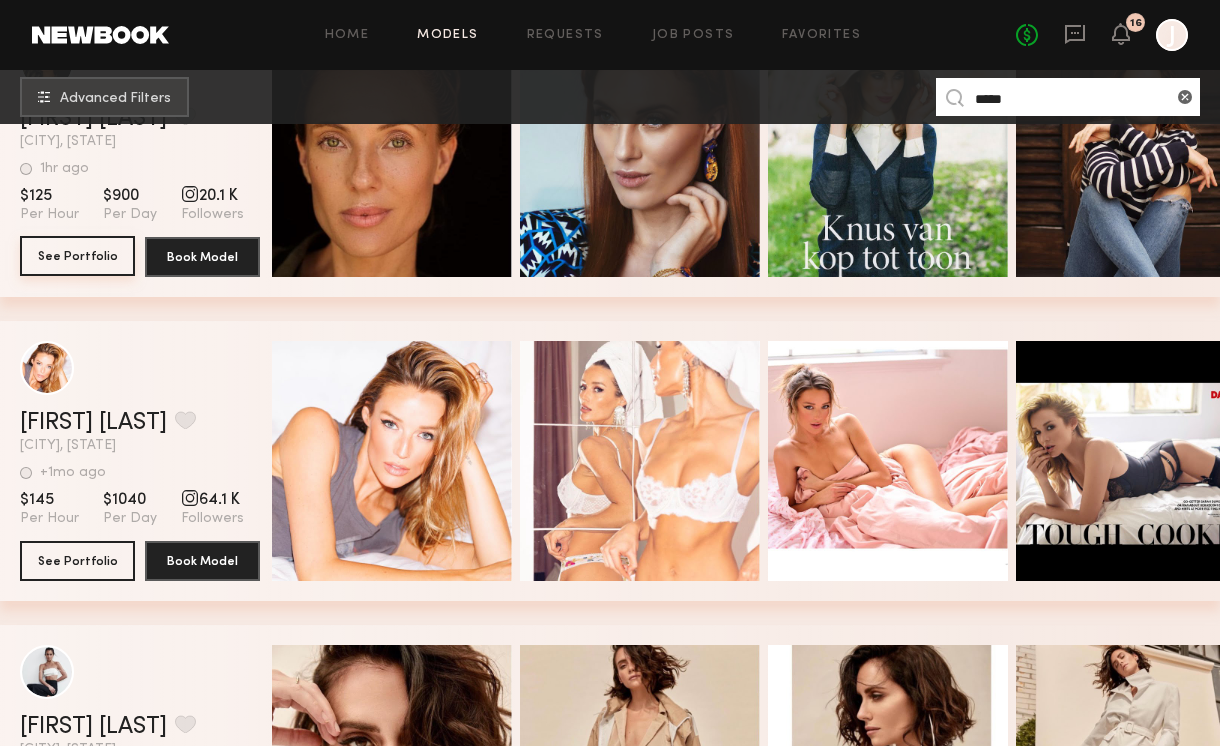 click on "See Portfolio" 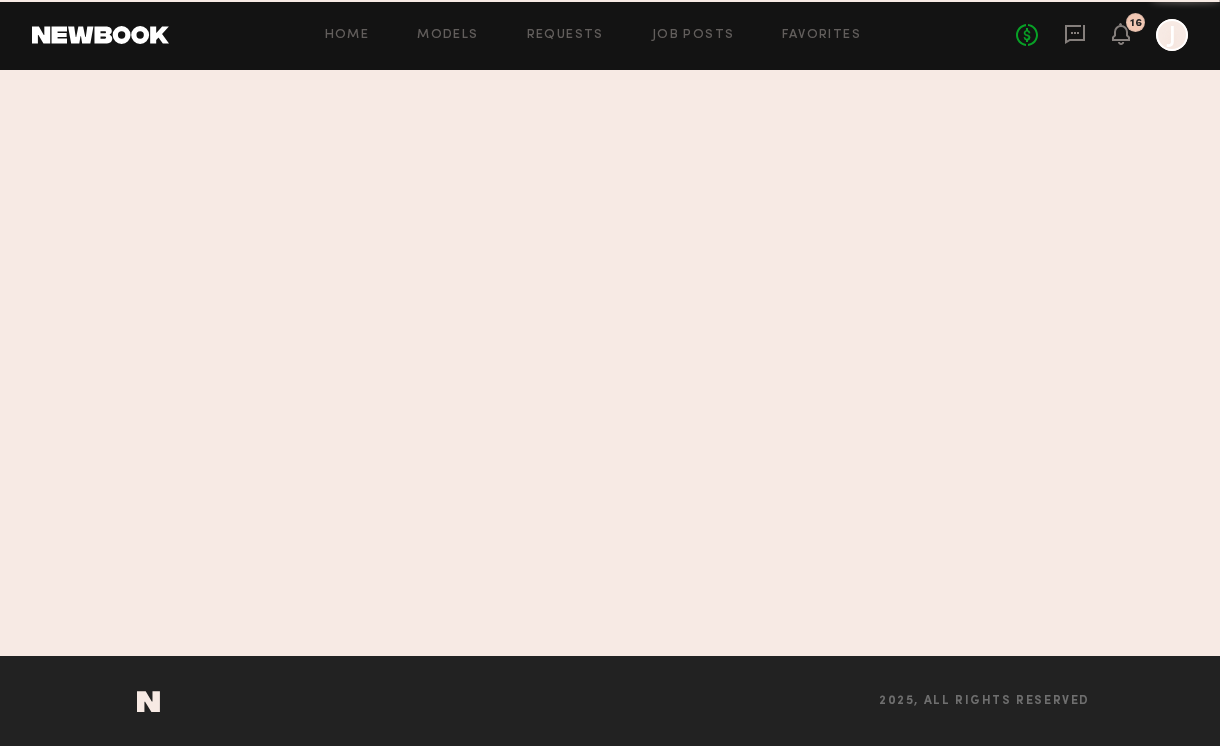 scroll, scrollTop: 0, scrollLeft: 0, axis: both 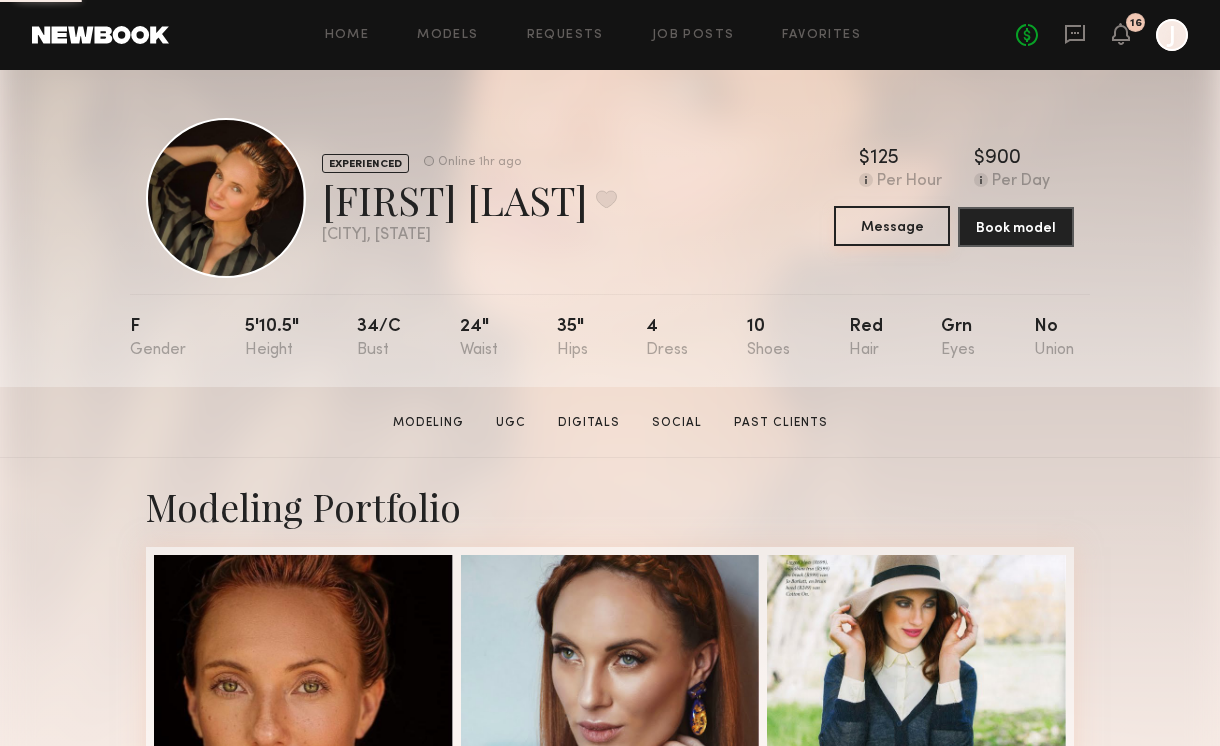 click on "Message" 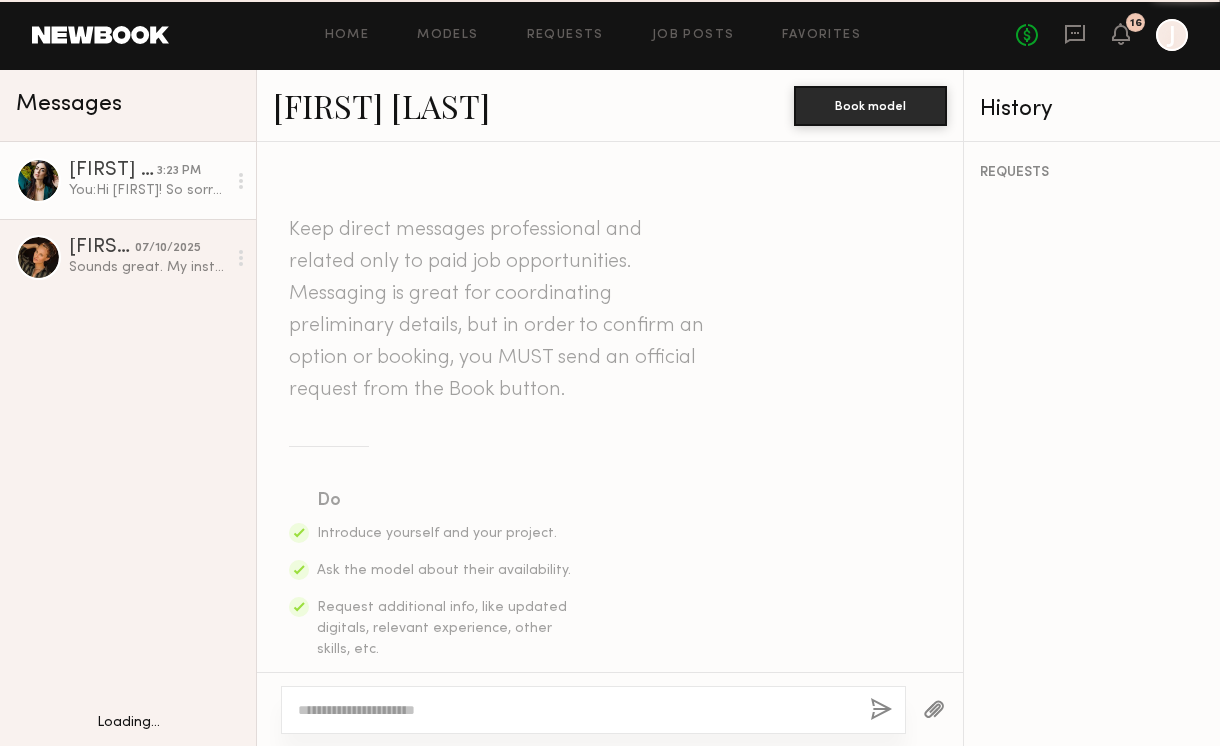 scroll, scrollTop: 3158, scrollLeft: 0, axis: vertical 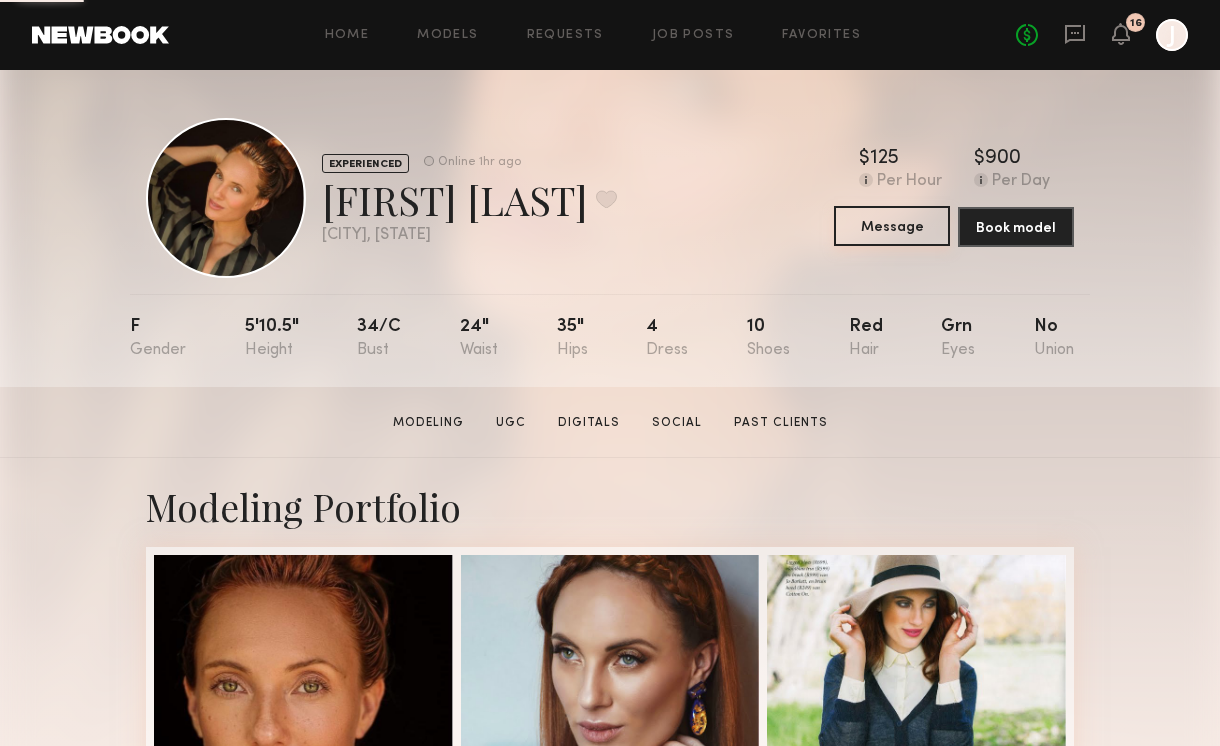 click on "Message" 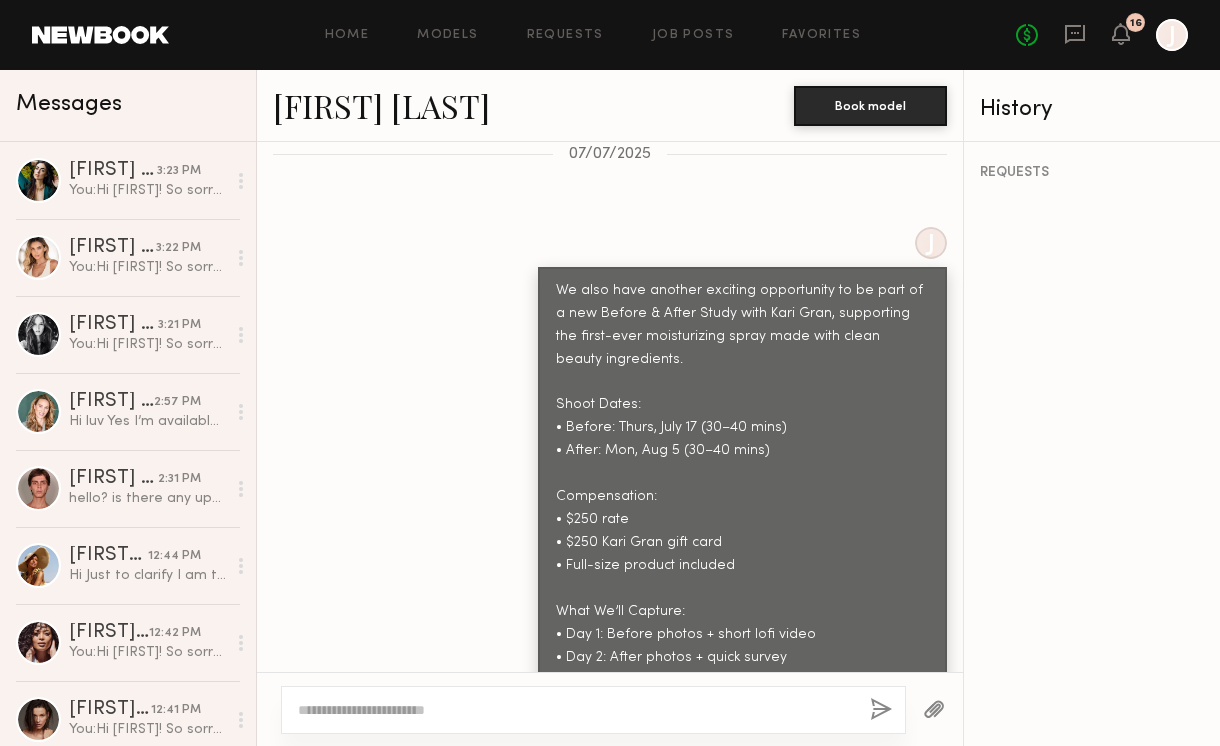 scroll, scrollTop: 2826, scrollLeft: 0, axis: vertical 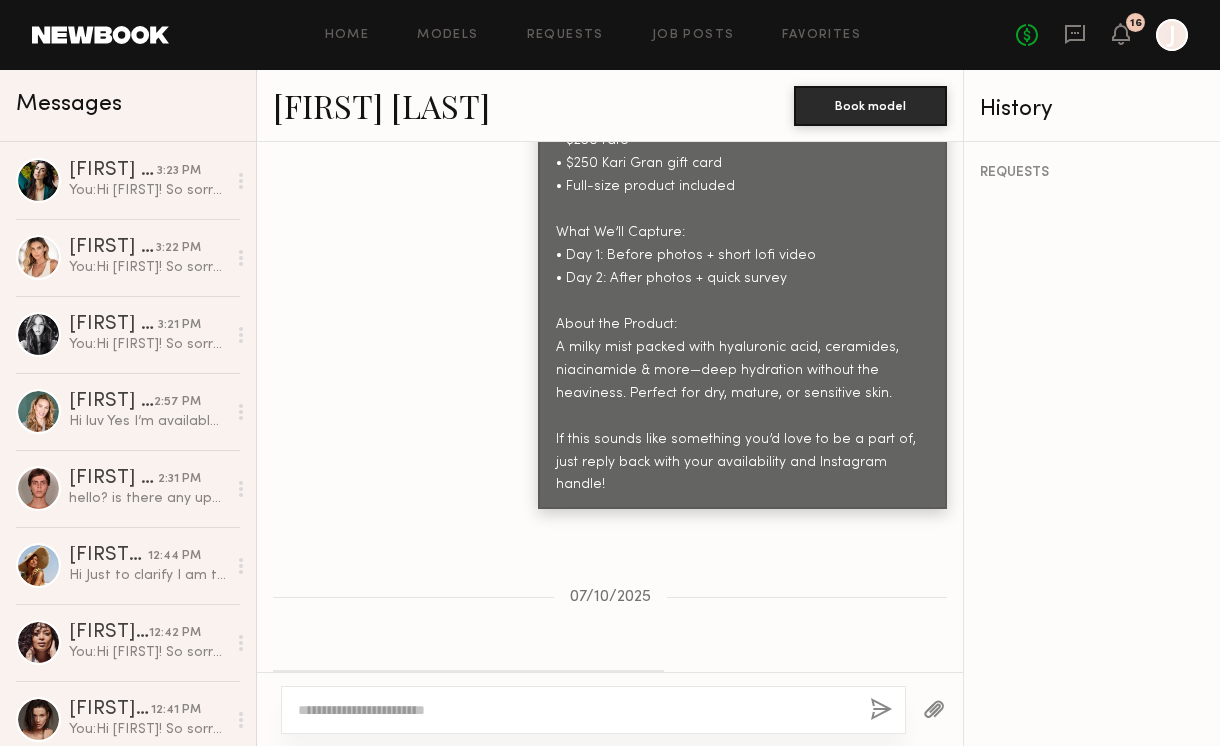 click on "[FIRST] [LAST]" 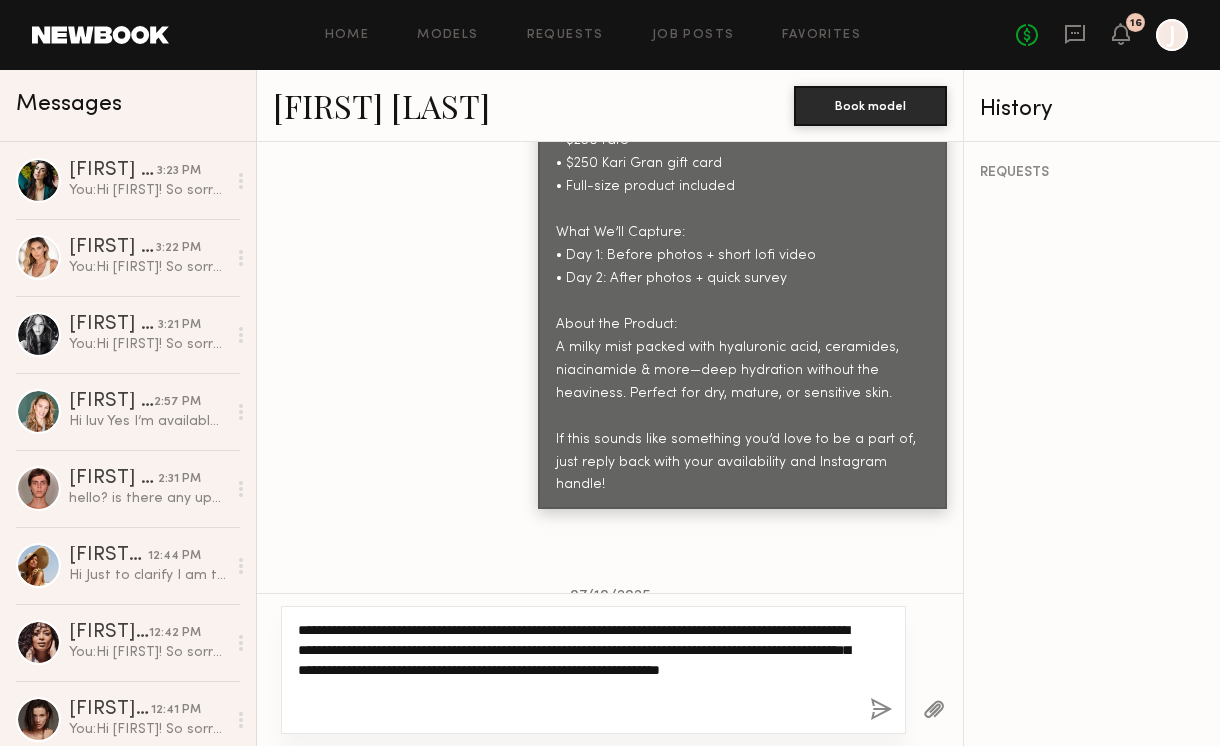 drag, startPoint x: 356, startPoint y: 633, endPoint x: 317, endPoint y: 626, distance: 39.623226 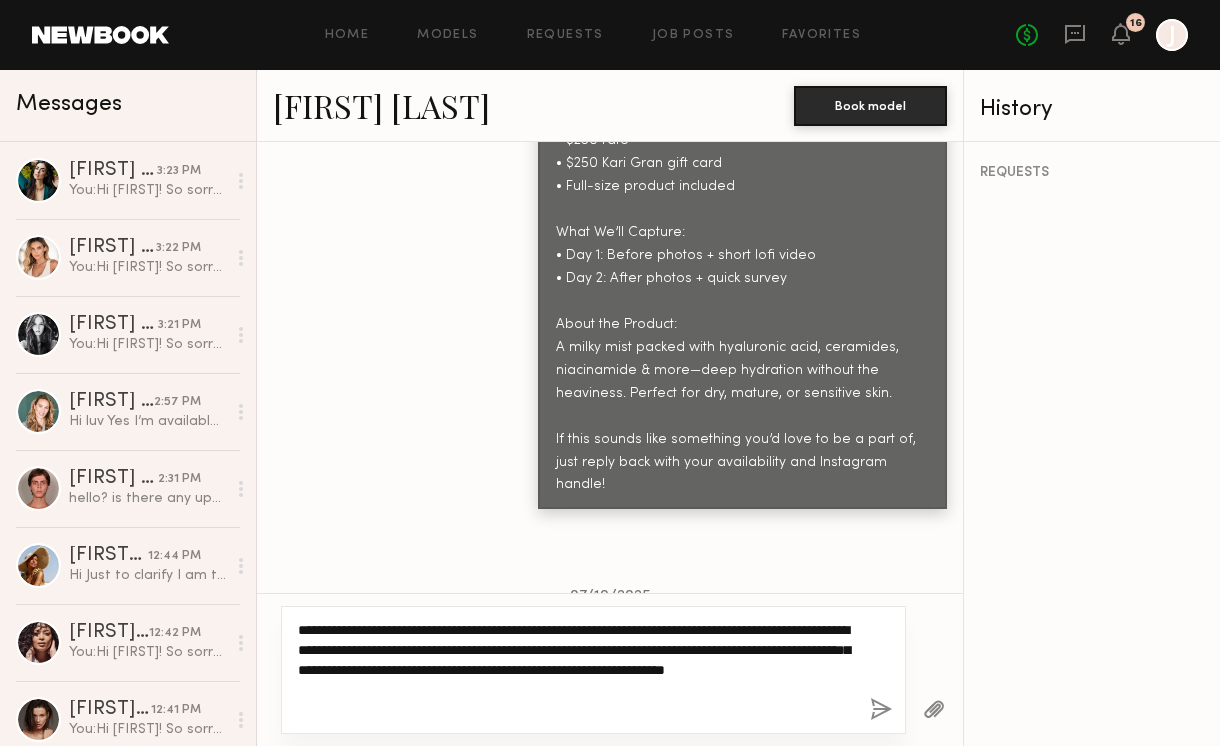 click on "**********" 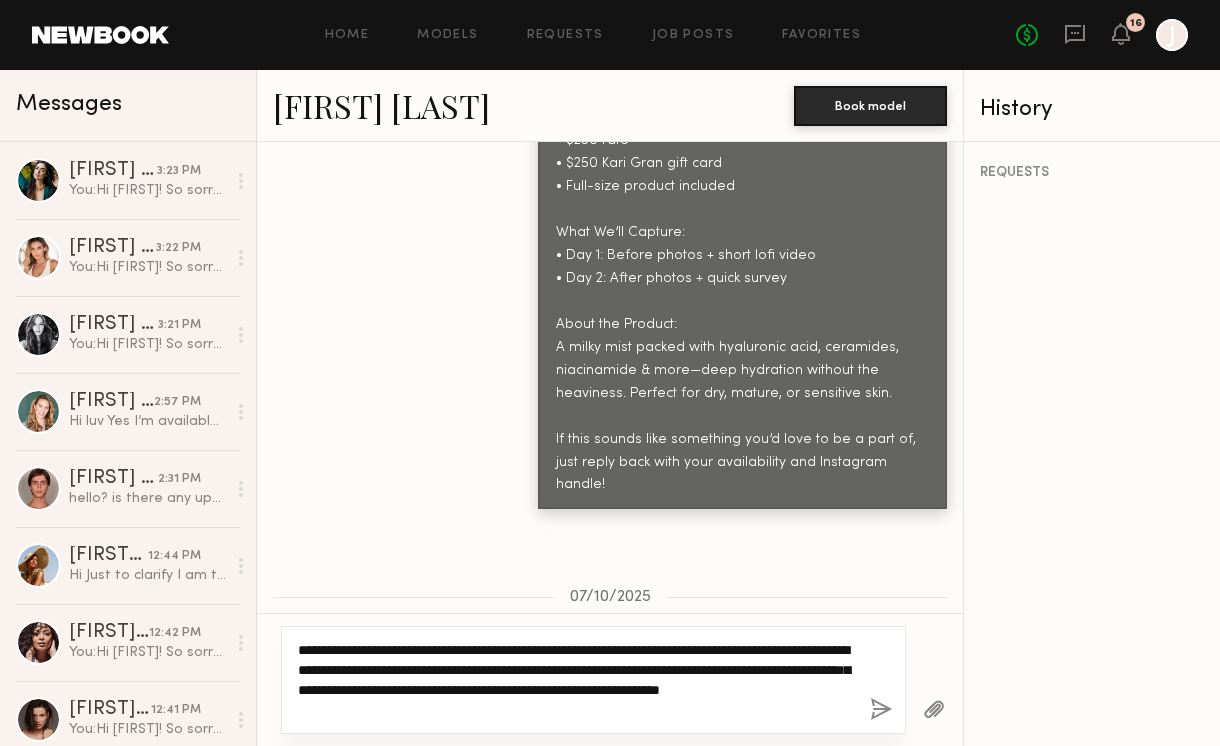 type on "**********" 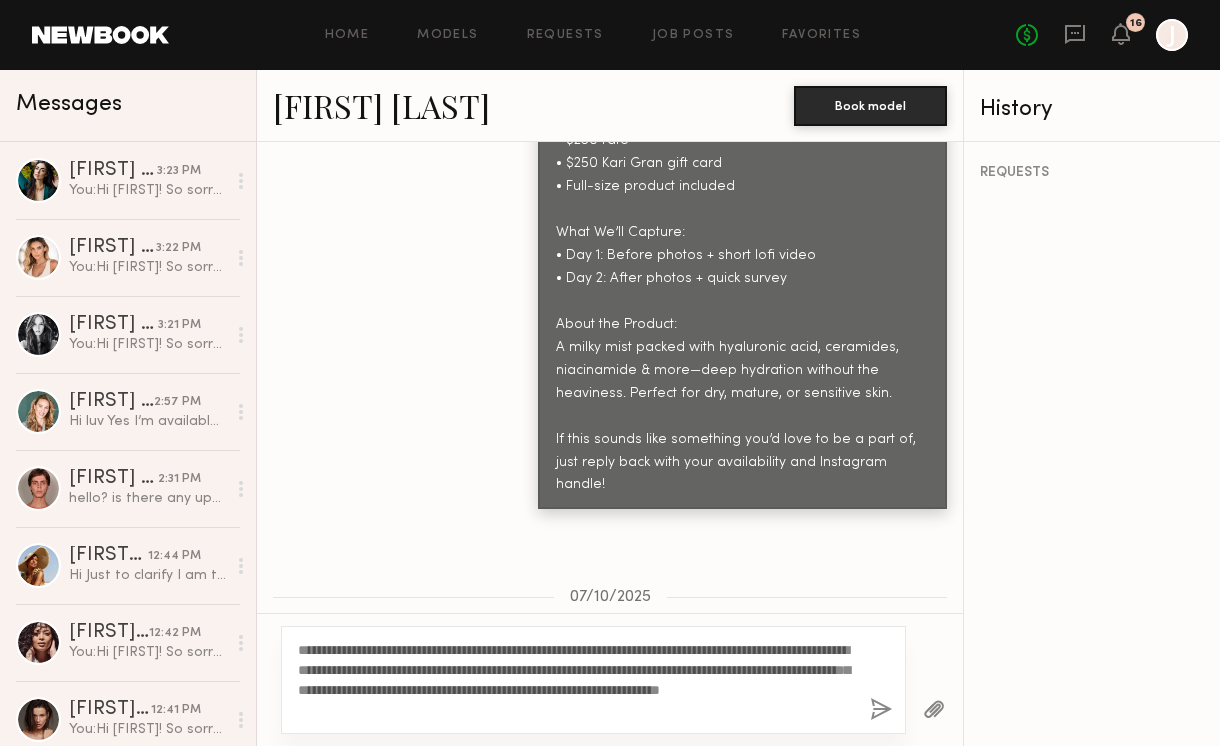 click 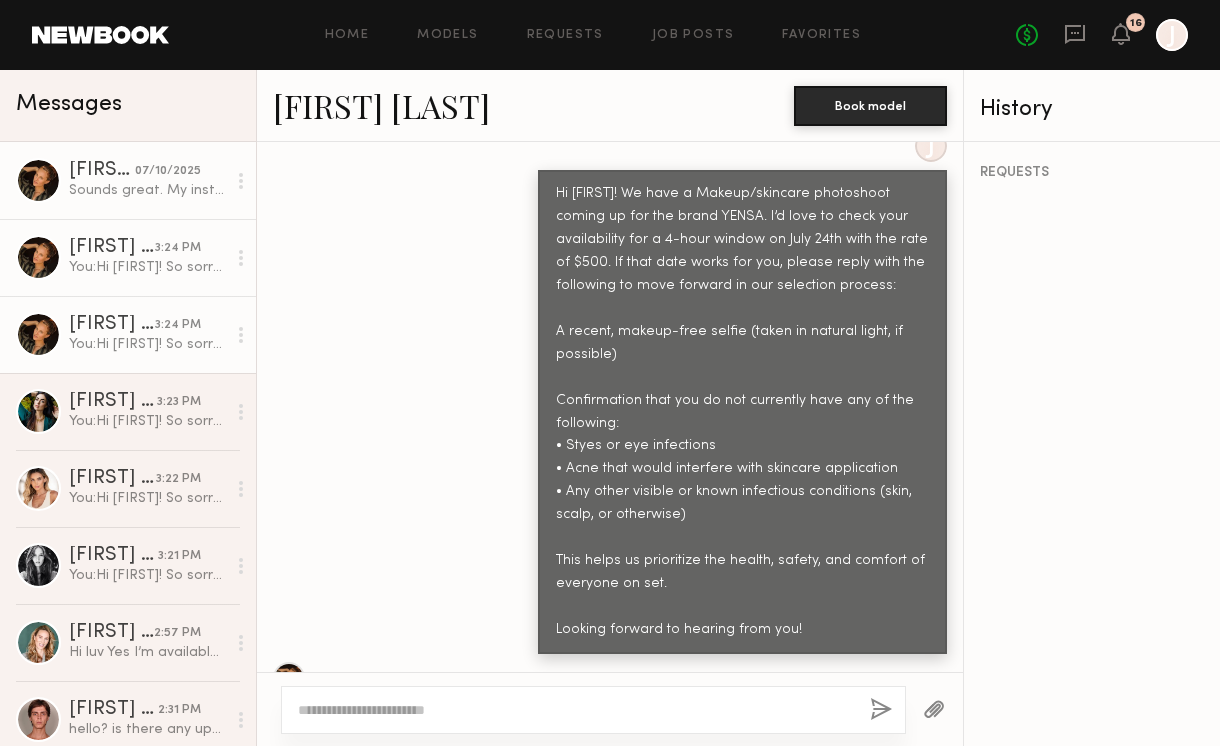 scroll, scrollTop: 991, scrollLeft: 0, axis: vertical 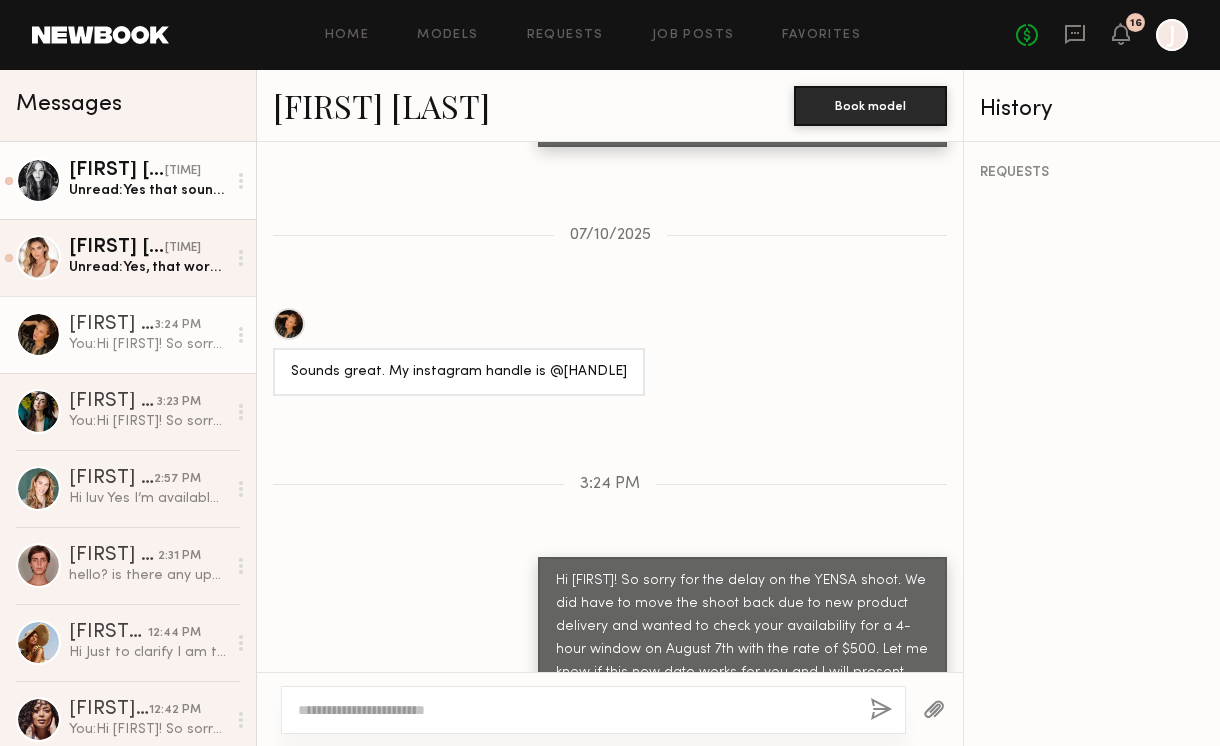 click on "[FIRST] [LAST]" 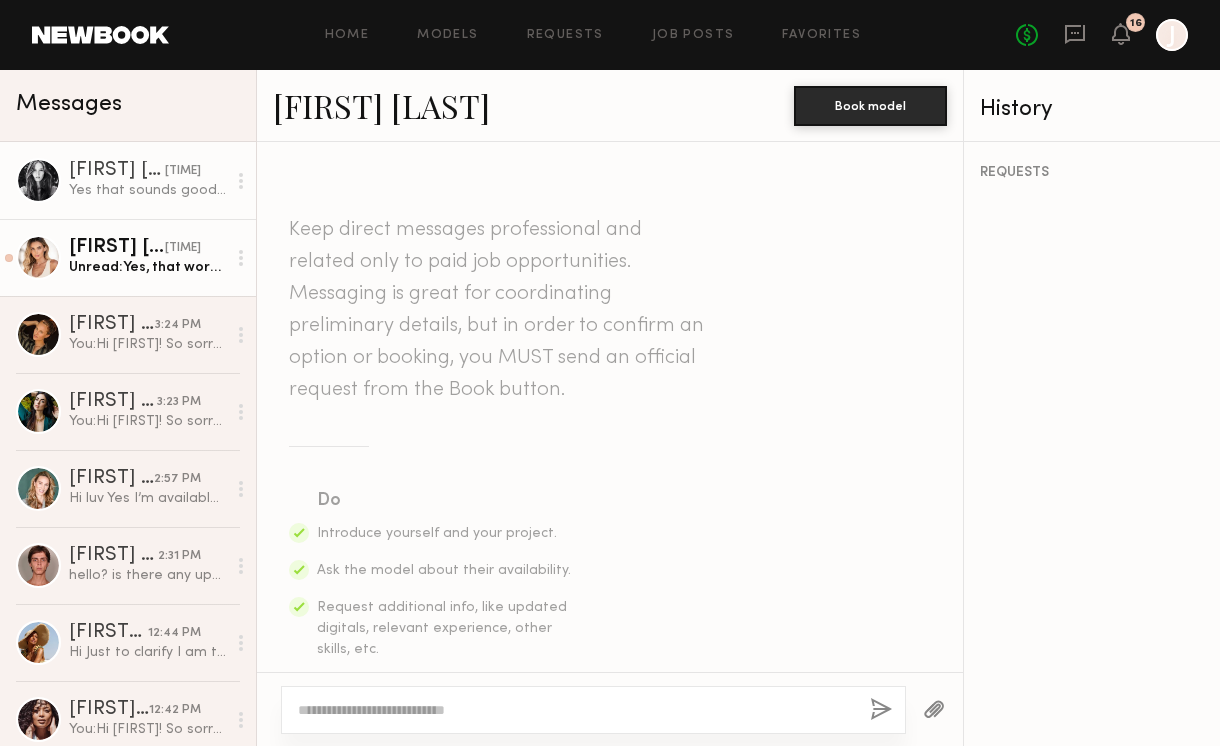 scroll, scrollTop: 3423, scrollLeft: 0, axis: vertical 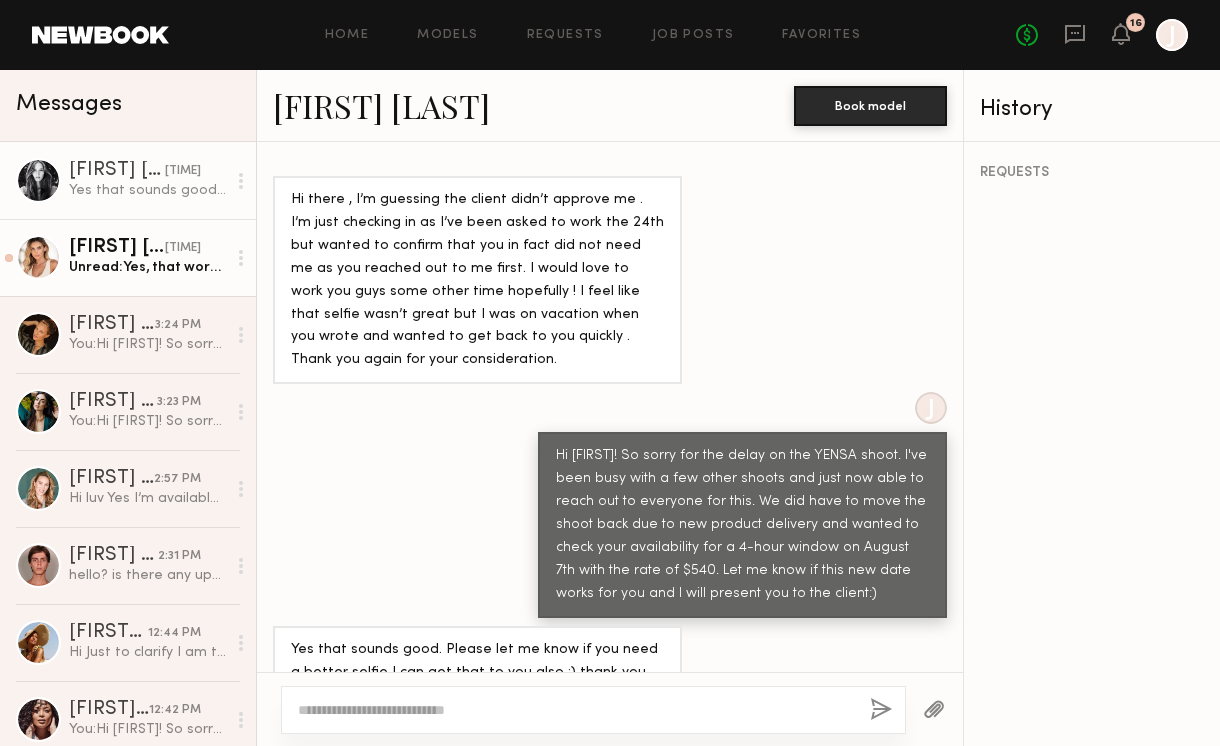 click on "Unread: Yes, that works! Thank you :)" 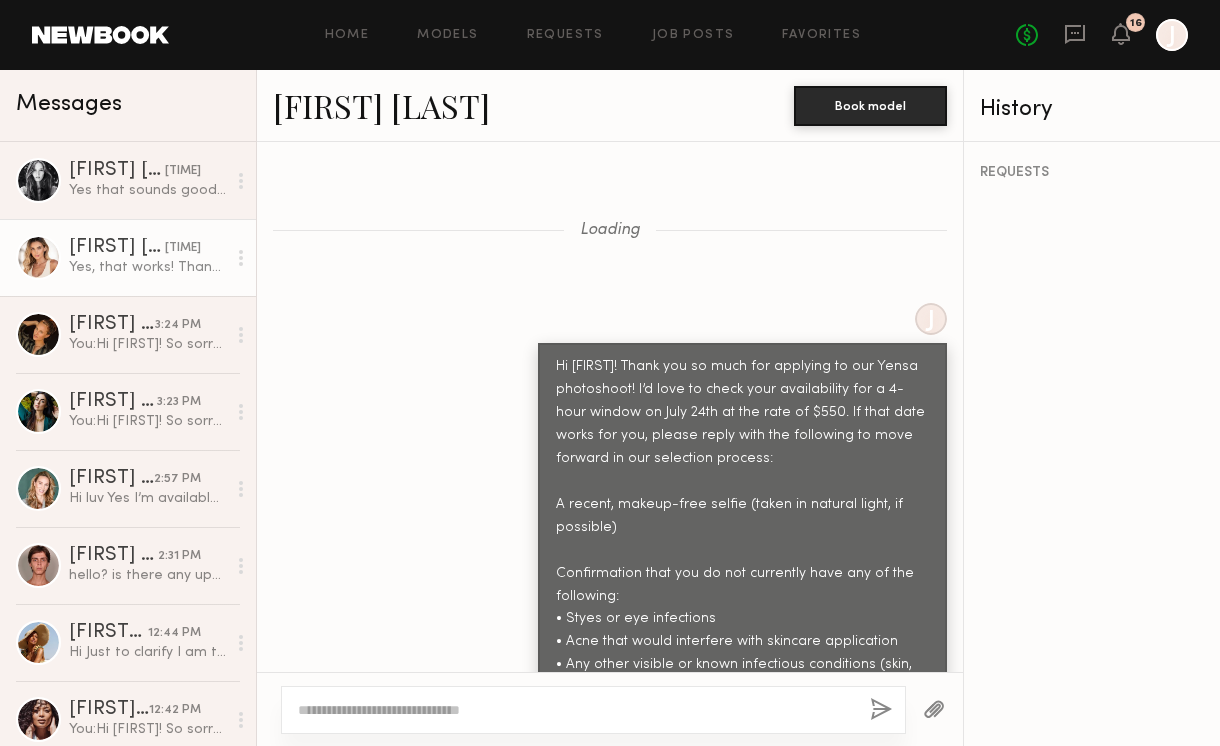 scroll, scrollTop: 2348, scrollLeft: 0, axis: vertical 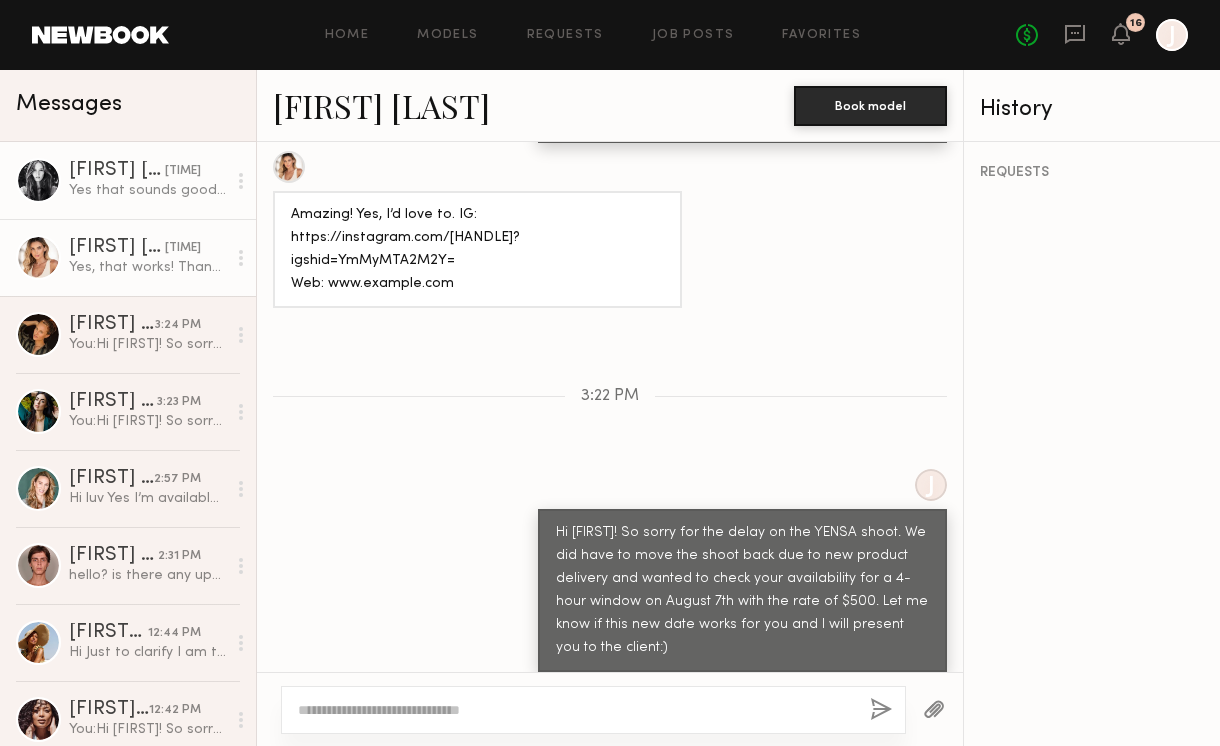 click on "Yes that sounds good. Please let me know if you need a better selfie I can get that to you also ;) thank you for your response!" 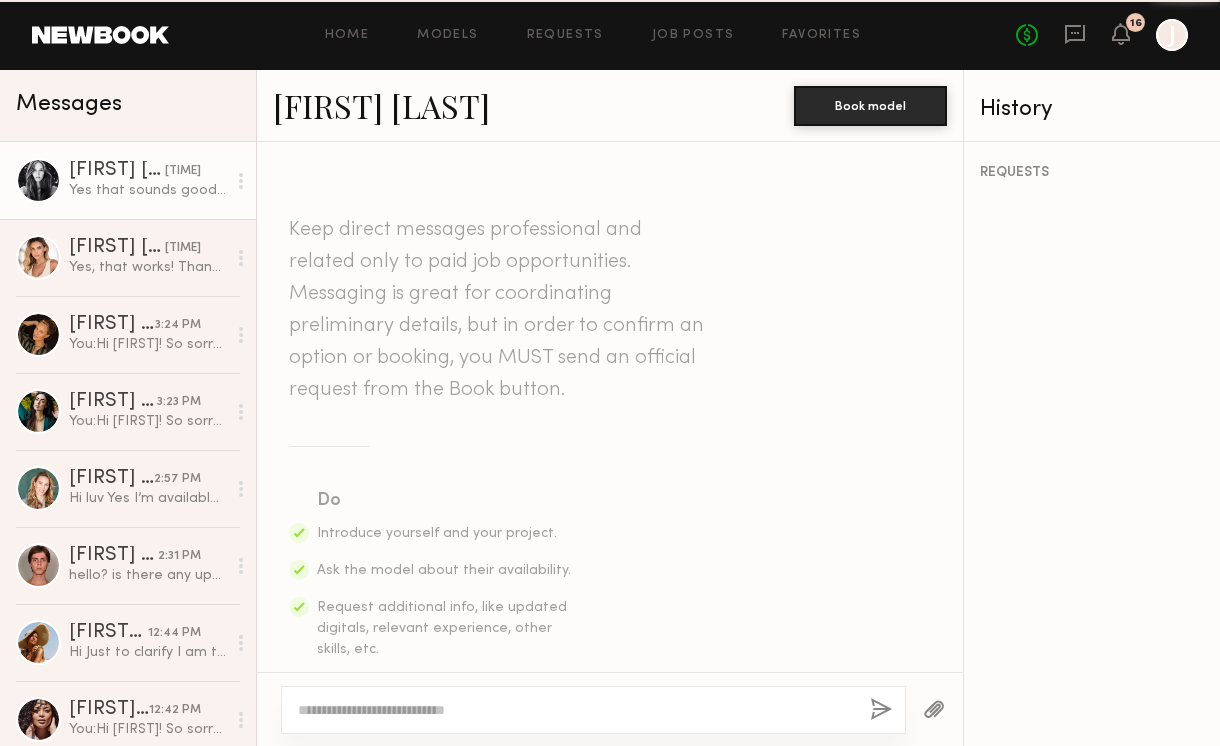 scroll, scrollTop: 3423, scrollLeft: 0, axis: vertical 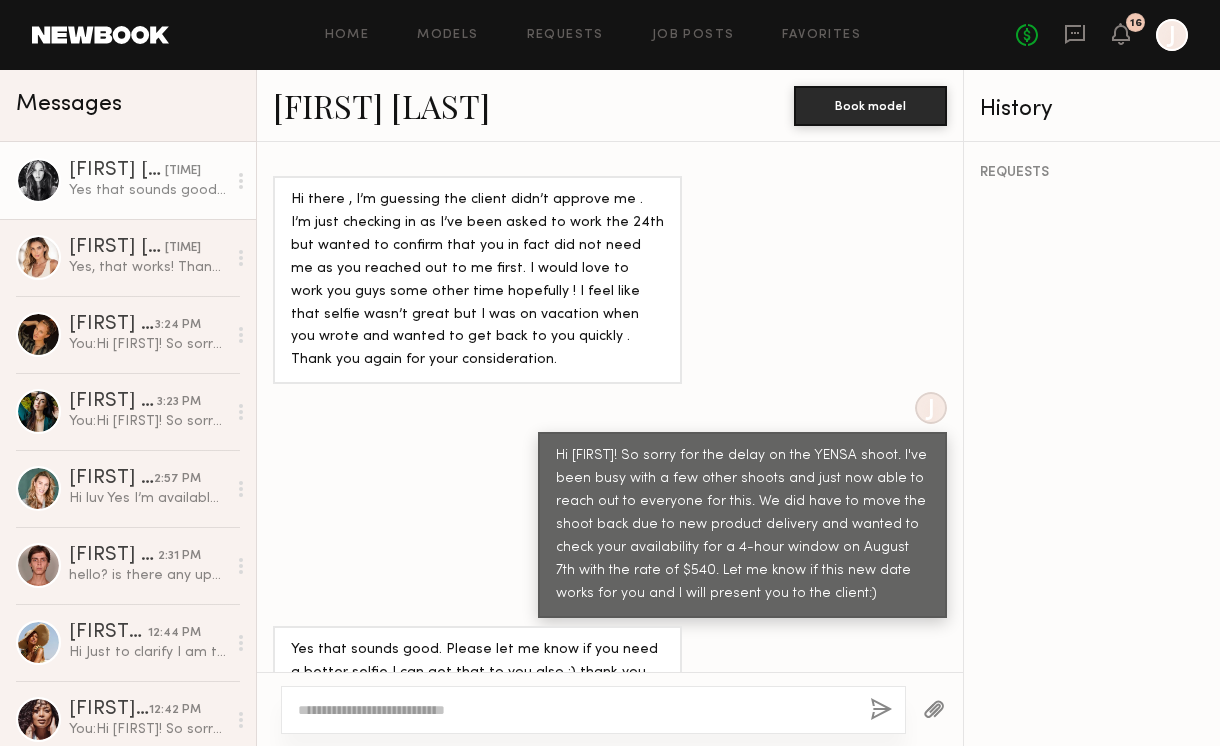 click 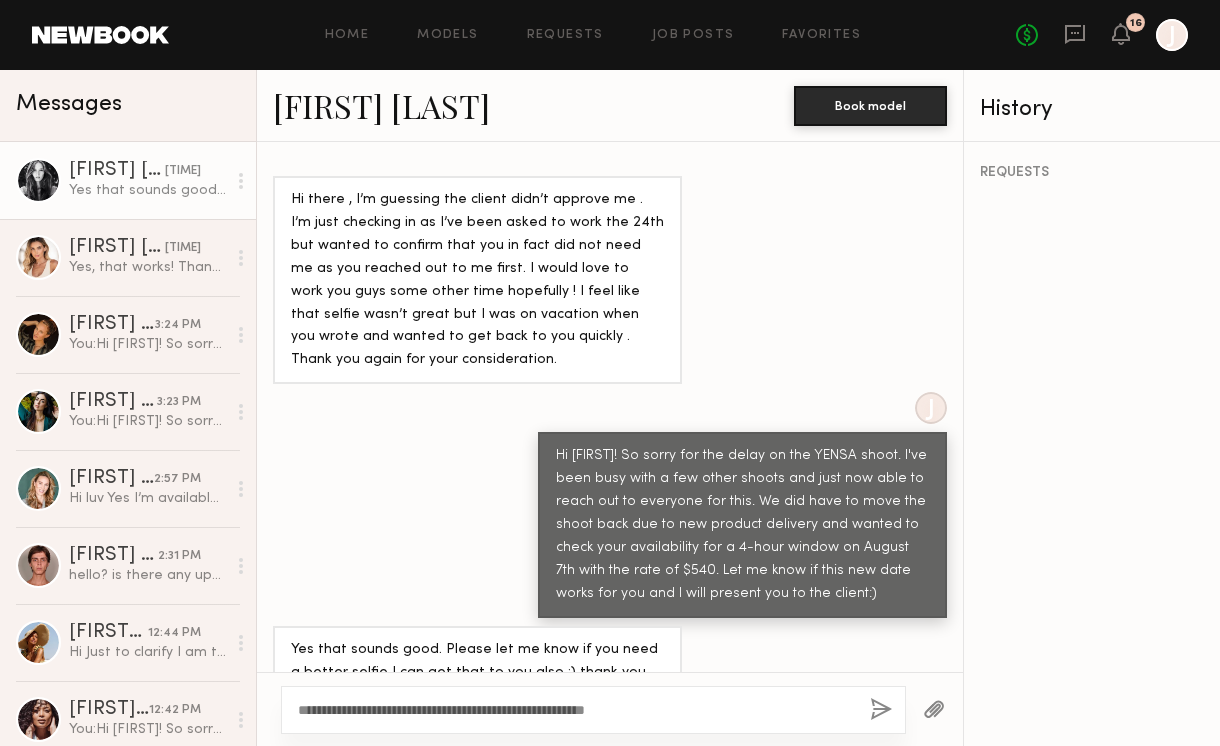type on "**********" 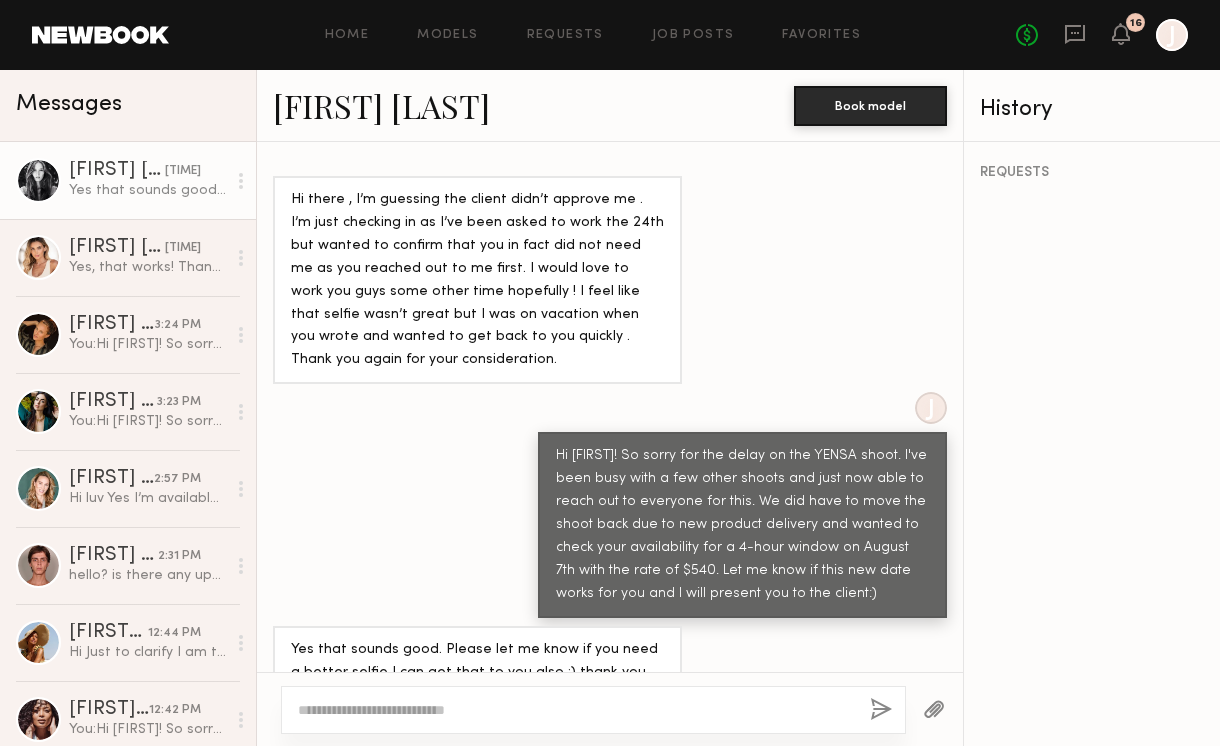 scroll, scrollTop: 3671, scrollLeft: 0, axis: vertical 